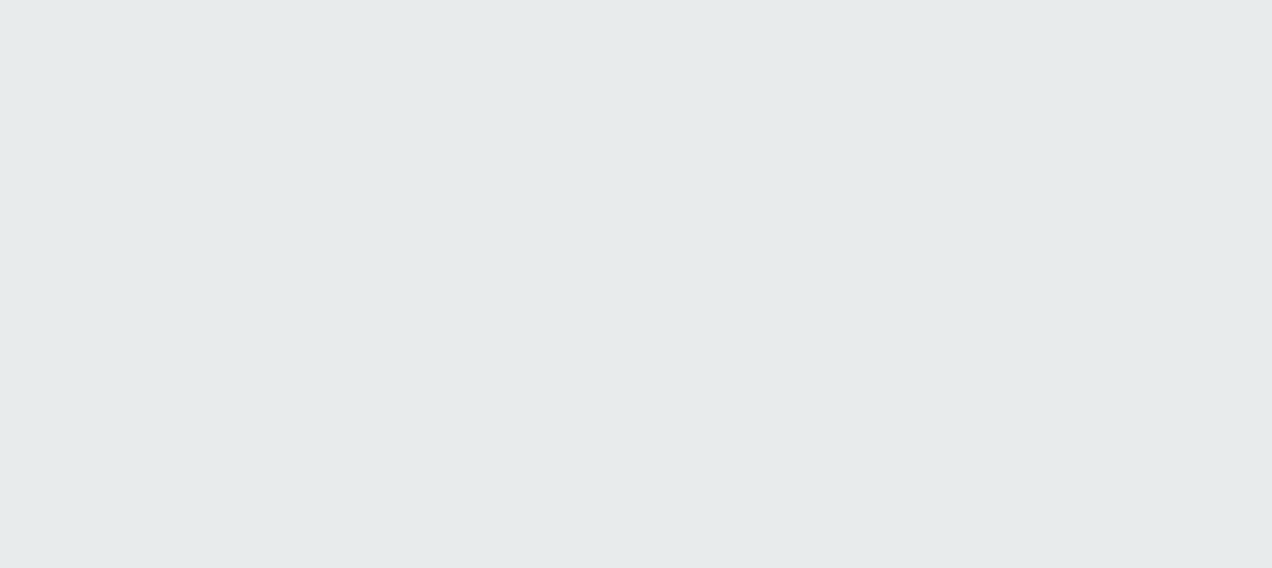 scroll, scrollTop: 0, scrollLeft: 0, axis: both 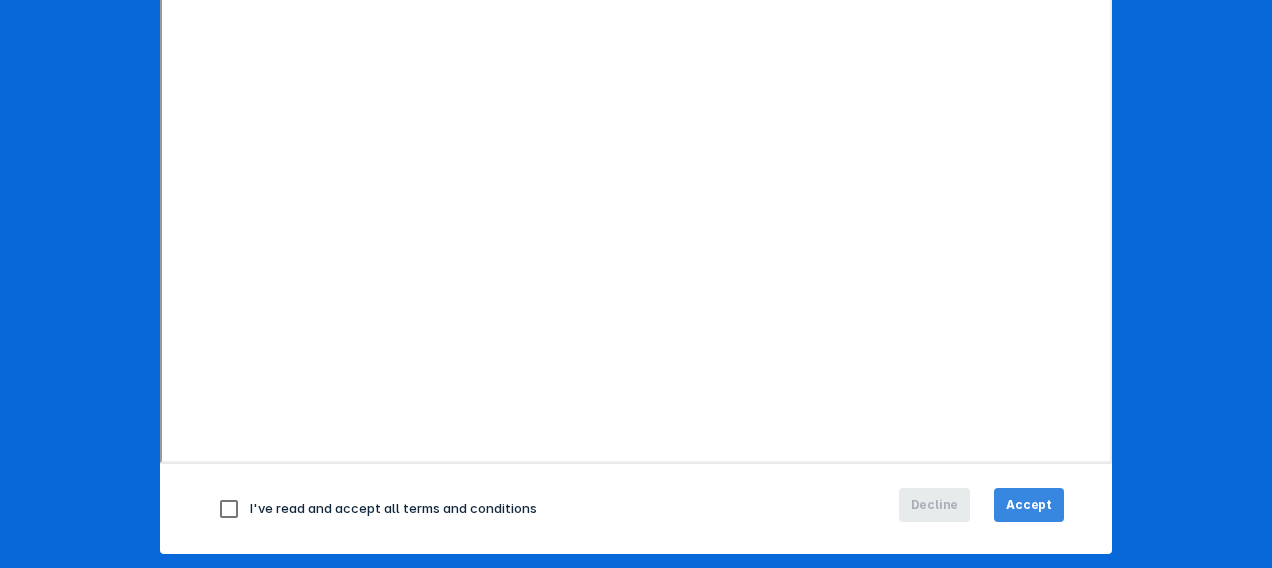 click on "Accept" at bounding box center [1029, 505] 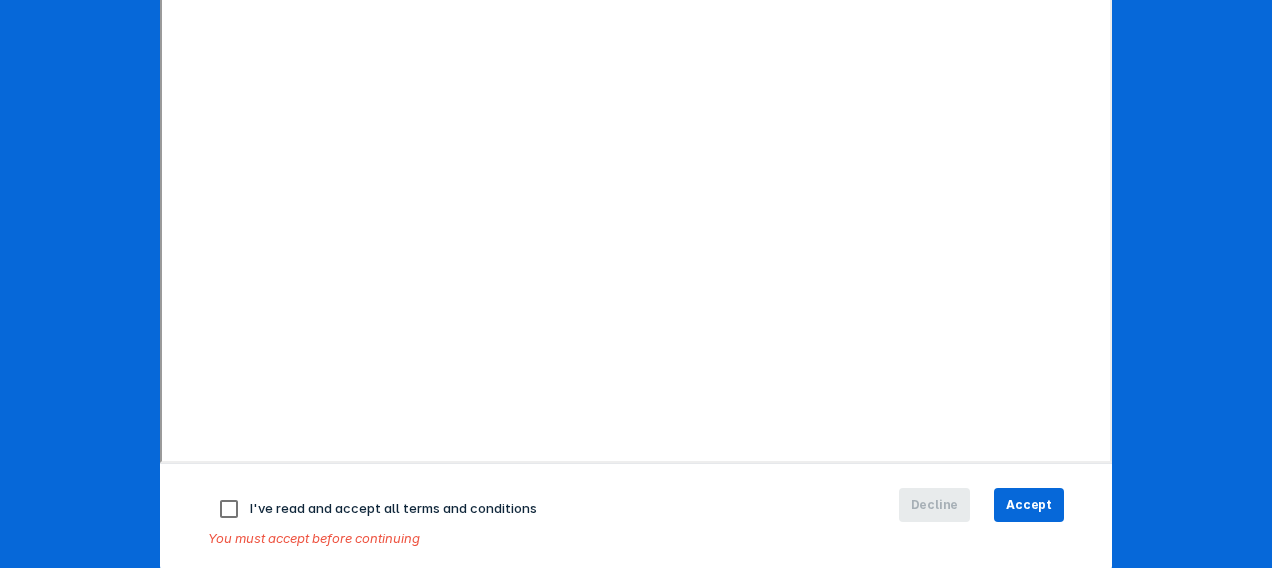 click at bounding box center [229, 509] 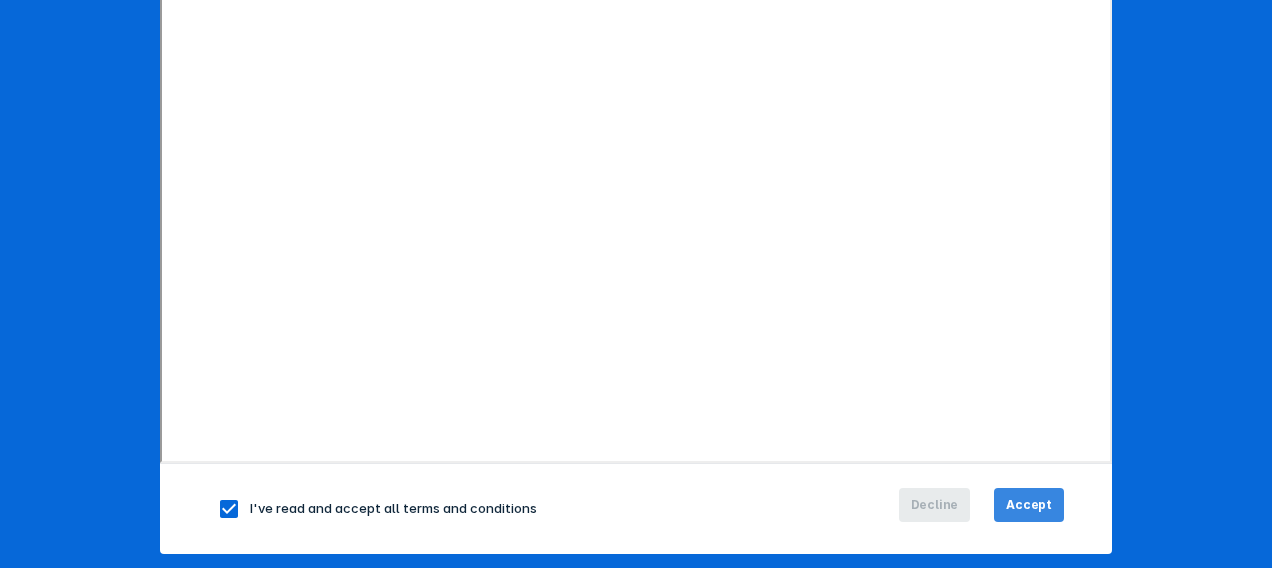 click on "Accept" at bounding box center (1029, 505) 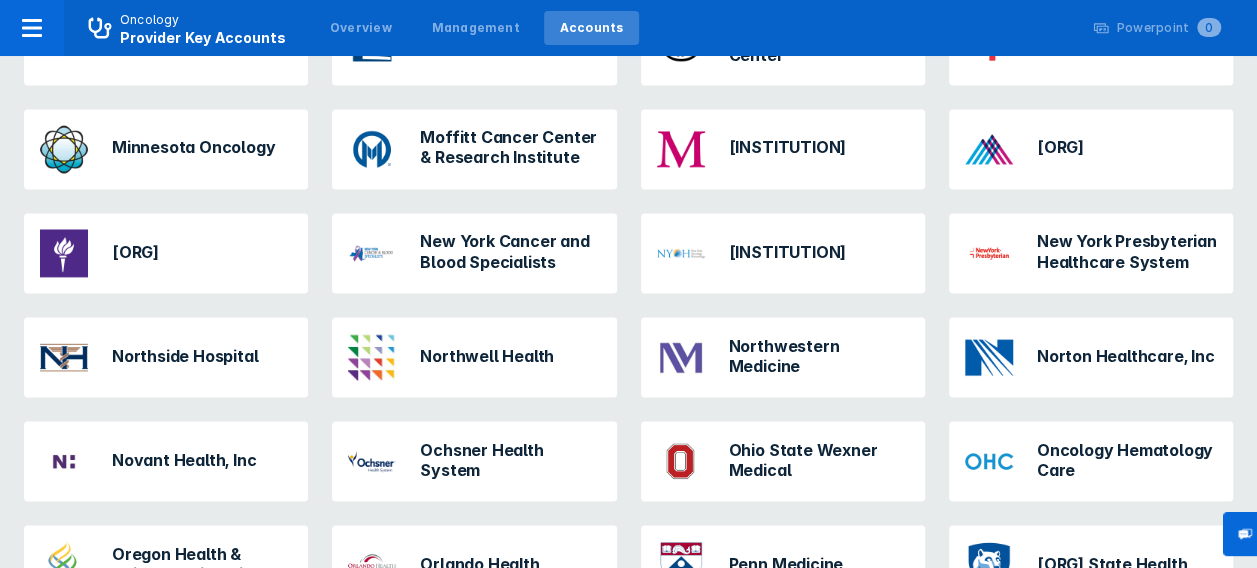 scroll, scrollTop: 1711, scrollLeft: 0, axis: vertical 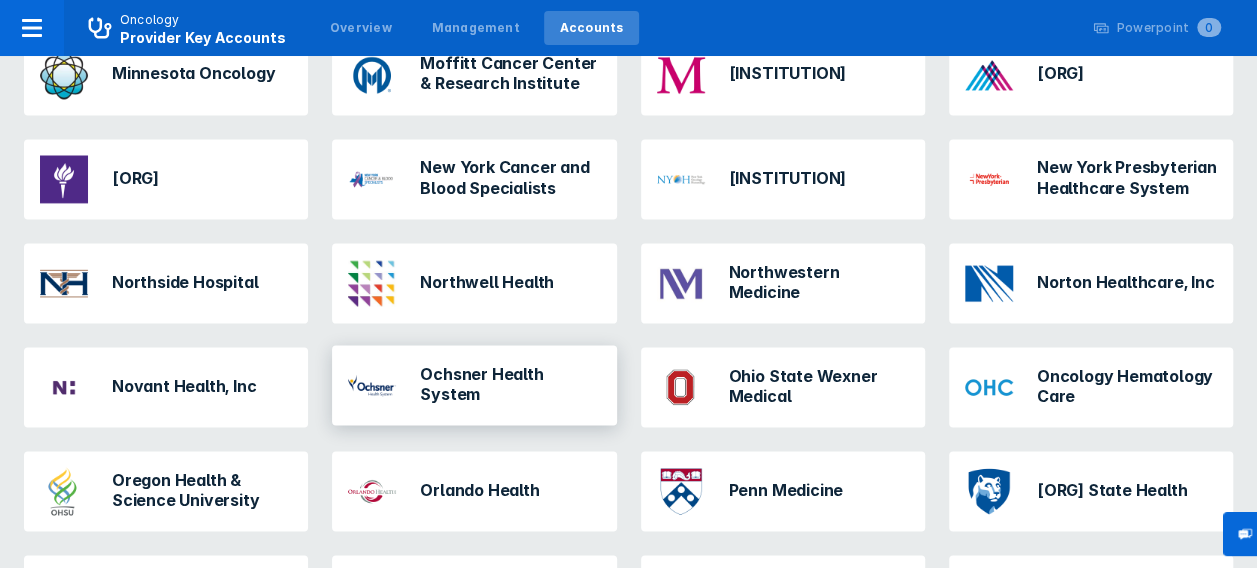 click on "Ochsner Health System" at bounding box center [510, 383] 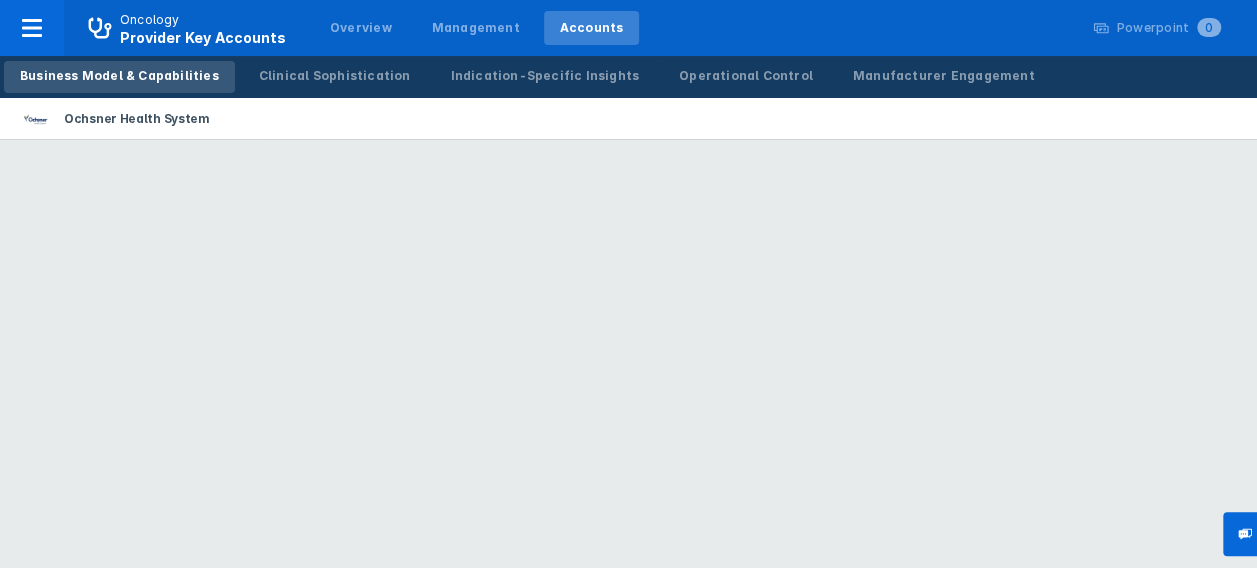 scroll, scrollTop: 0, scrollLeft: 0, axis: both 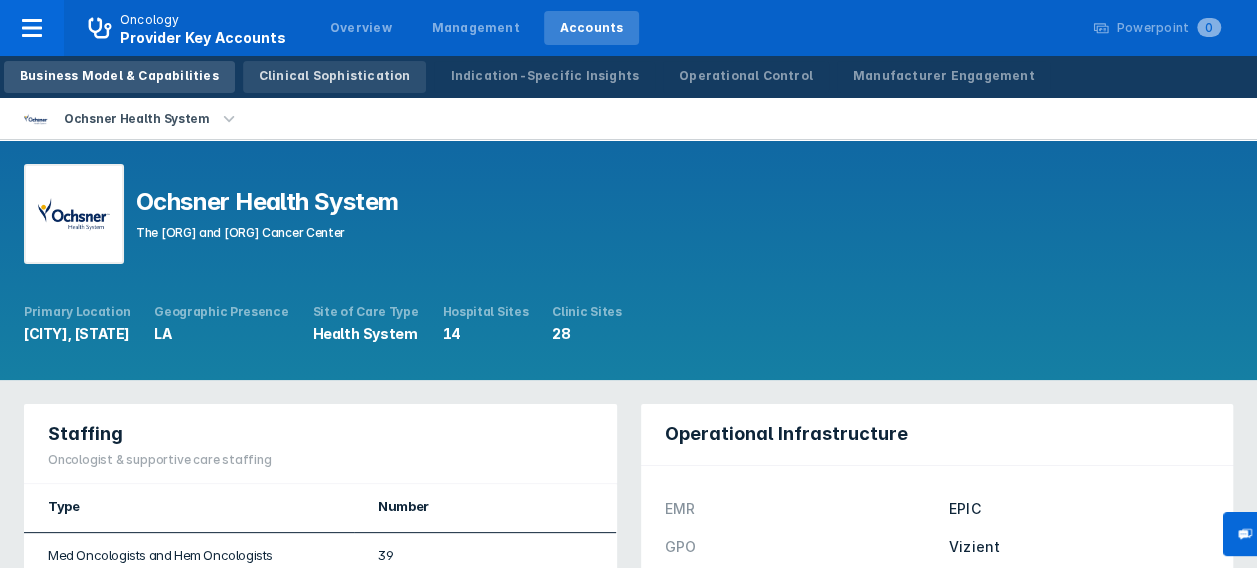 click on "Clinical Sophistication" at bounding box center (335, 76) 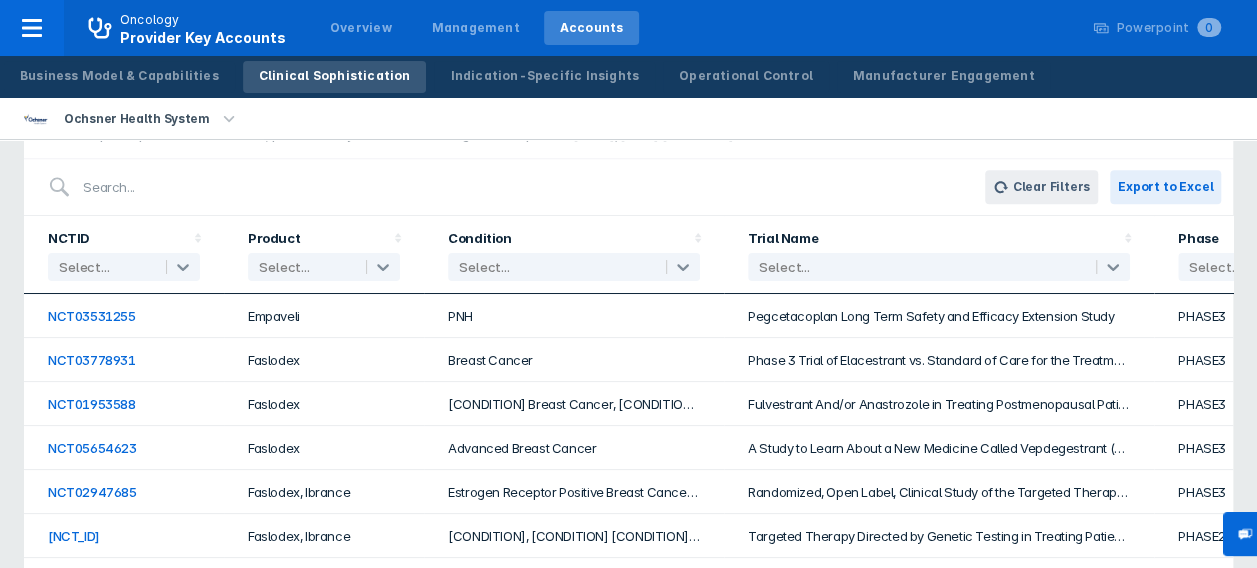 scroll, scrollTop: 530, scrollLeft: 0, axis: vertical 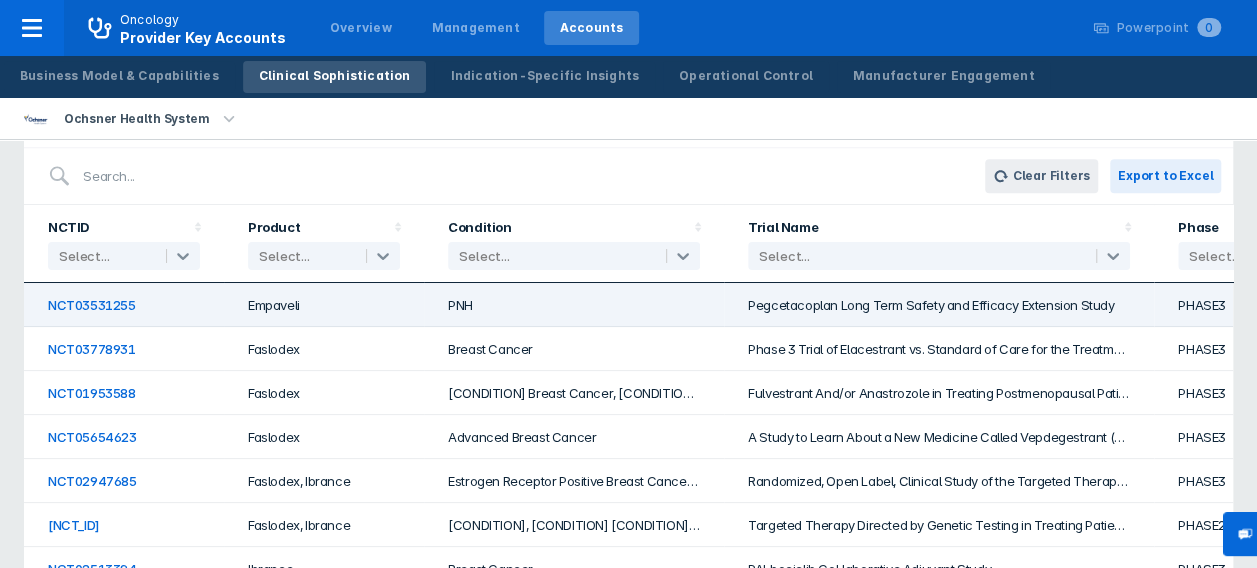 click on "NCT03531255" at bounding box center [92, 305] 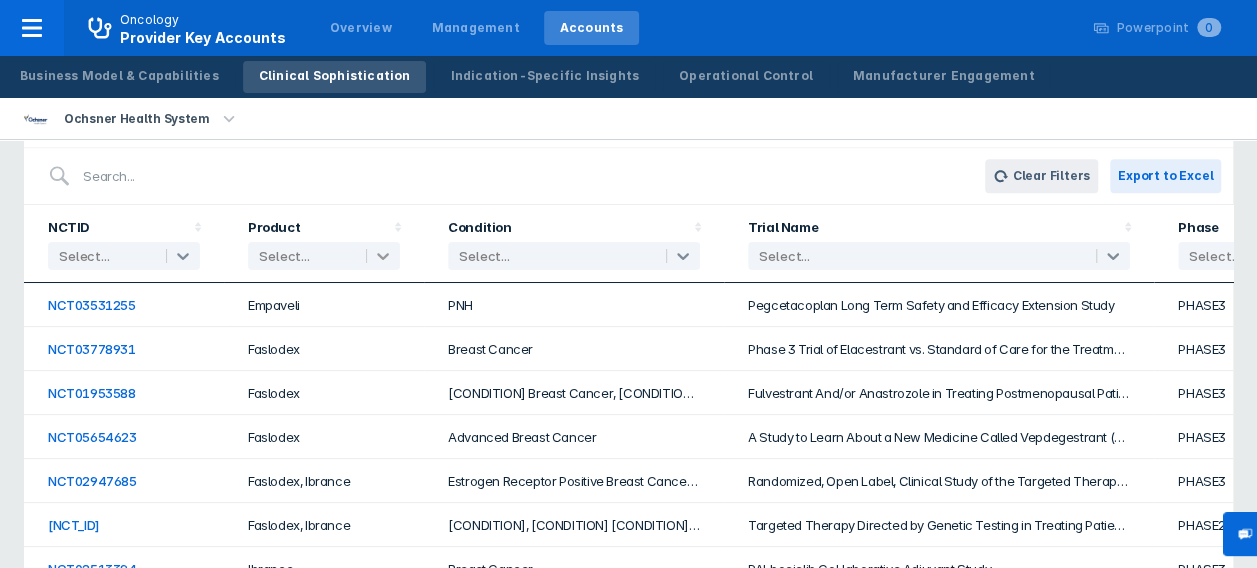 click at bounding box center (183, 256) 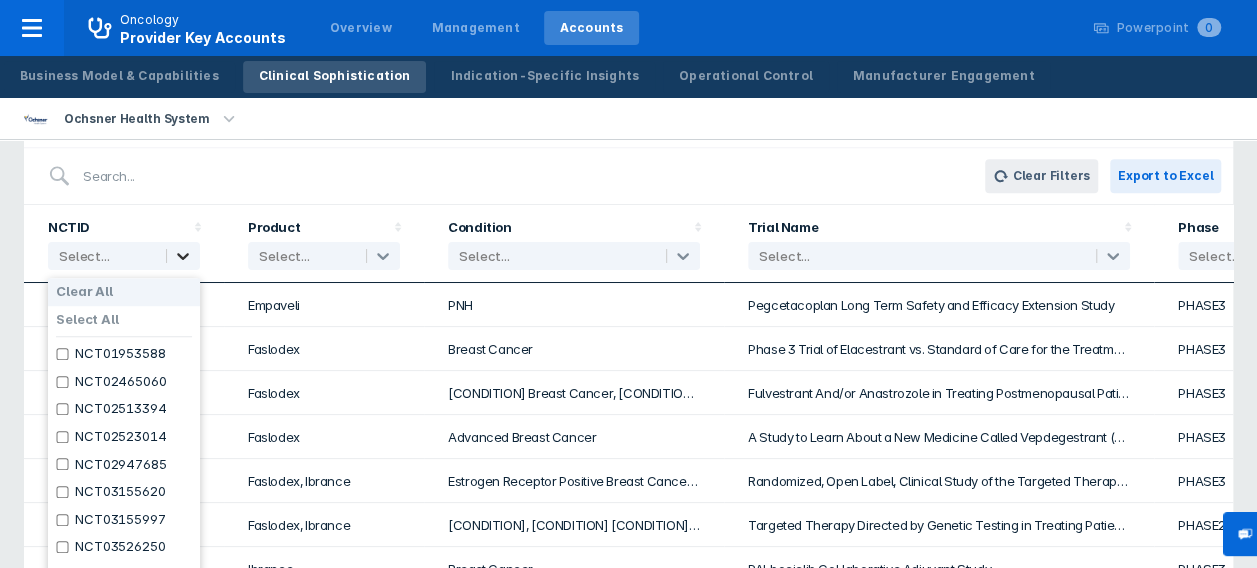 scroll, scrollTop: 548, scrollLeft: 0, axis: vertical 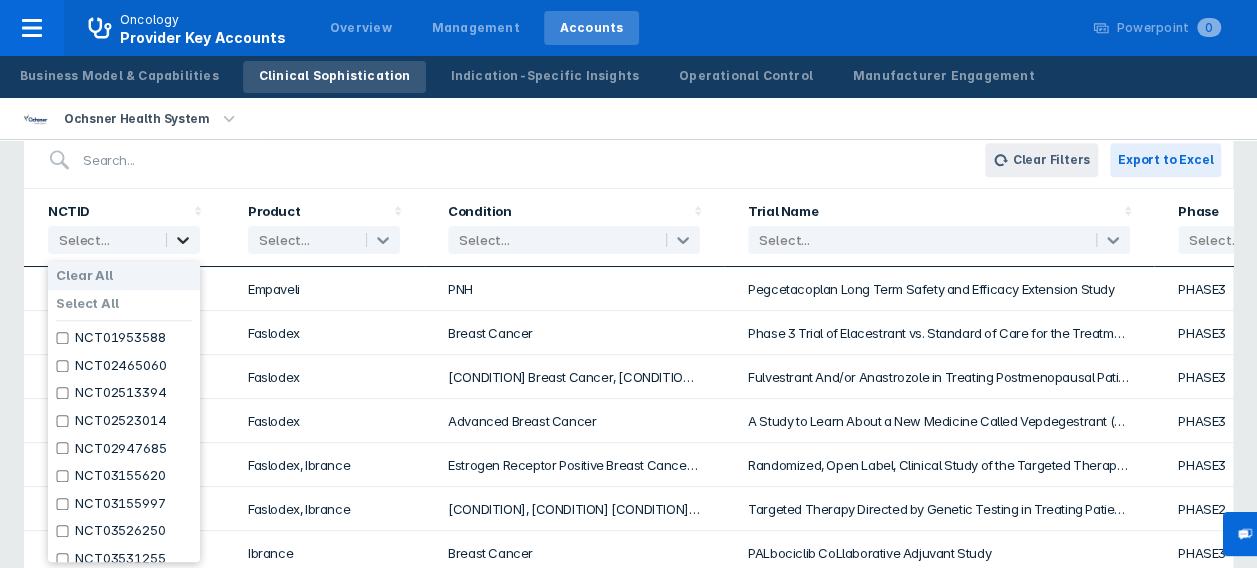 click on "NCTID 19 results available. Use Up and Down to choose options, press Enter to select the currently focused option, press Escape to exit the menu, press Tab to select the option and exit the menu. Select..." at bounding box center (124, 228) 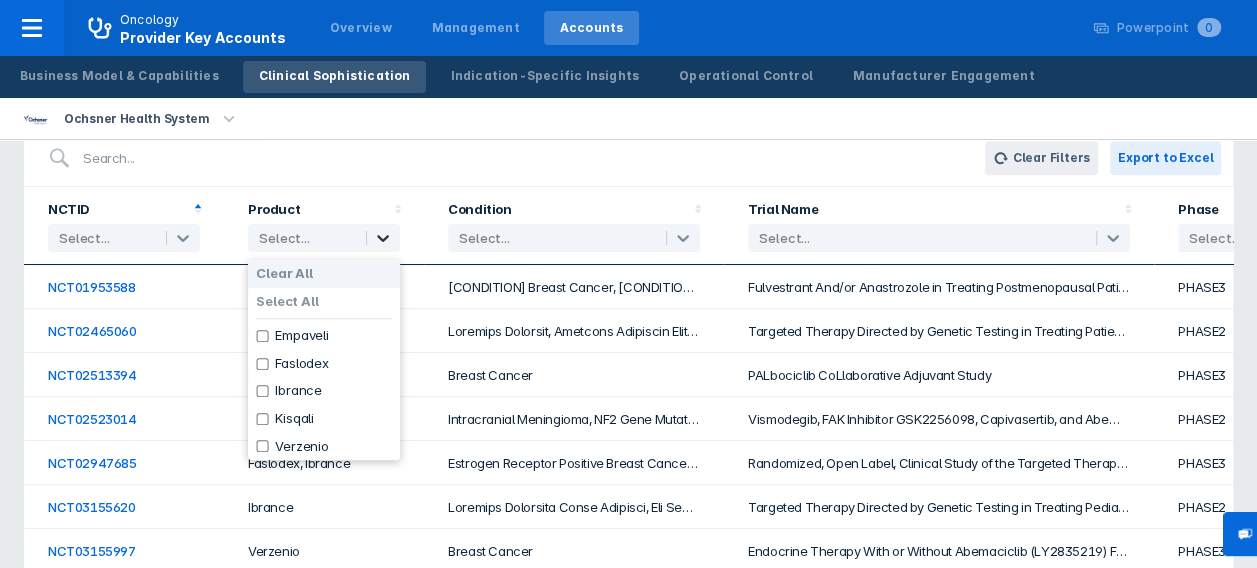 click at bounding box center [383, 238] 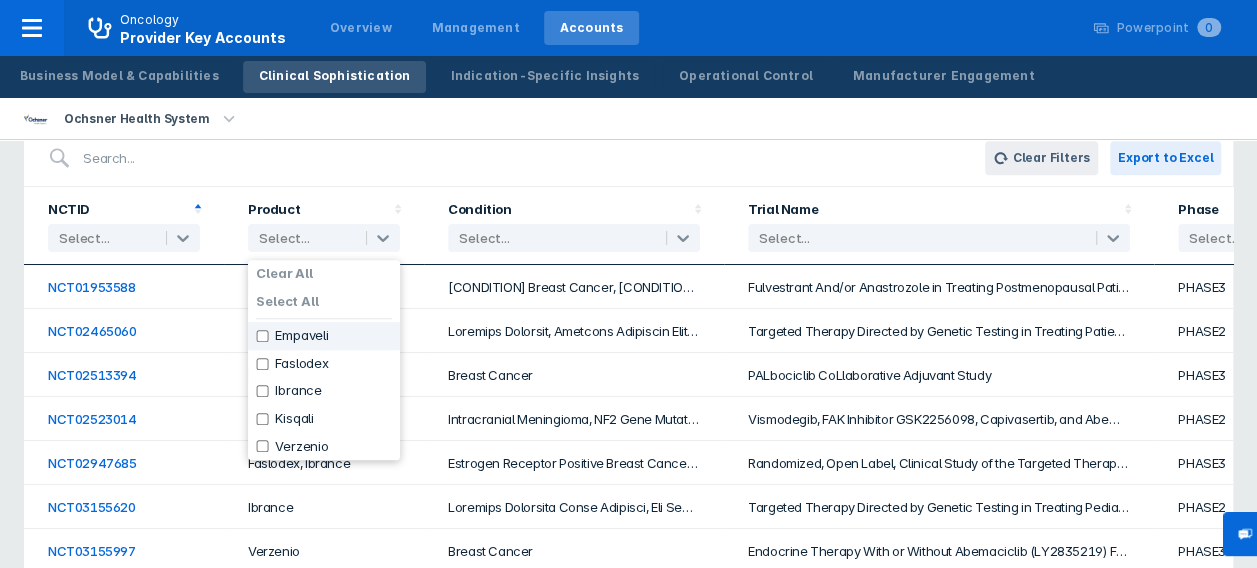 click at bounding box center [262, 336] 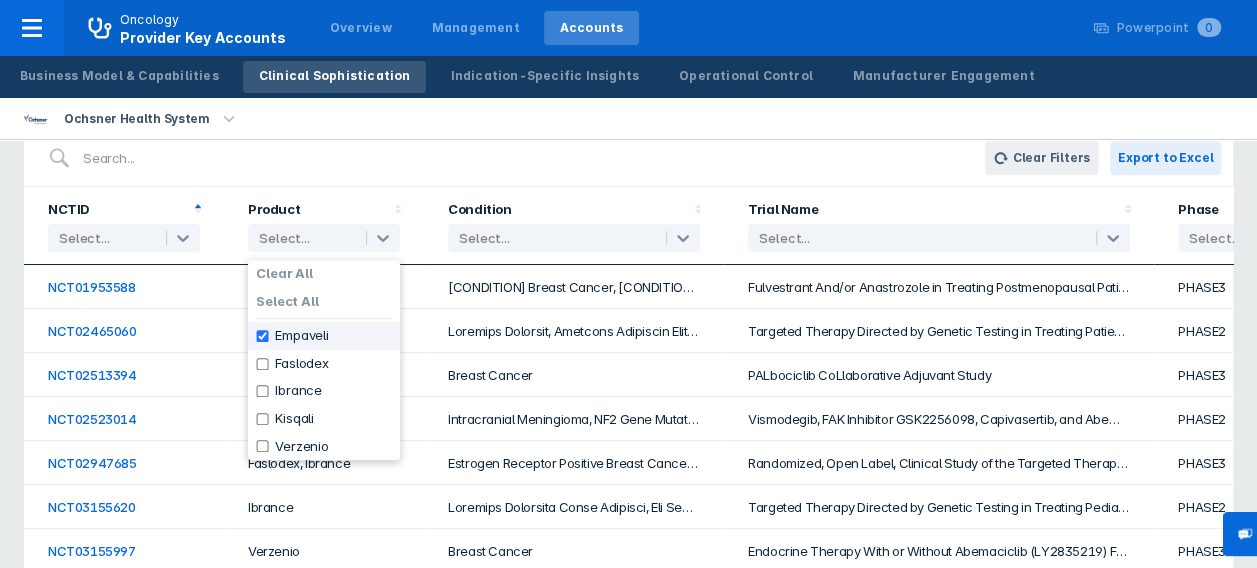 checkbox on "true" 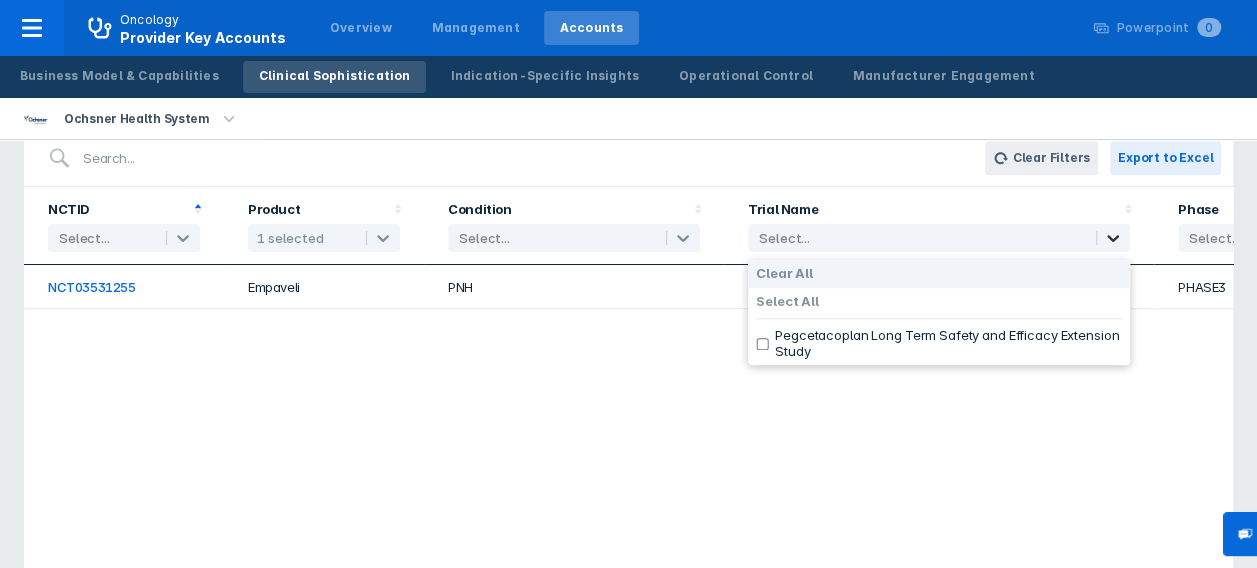 click at bounding box center (1113, 238) 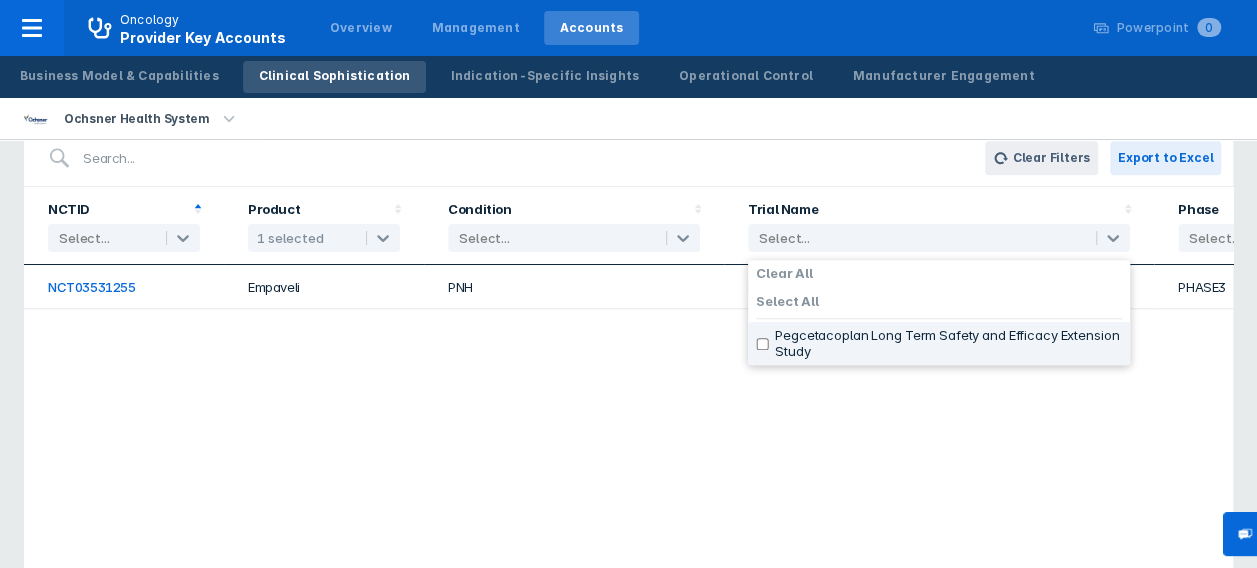 click at bounding box center [762, 344] 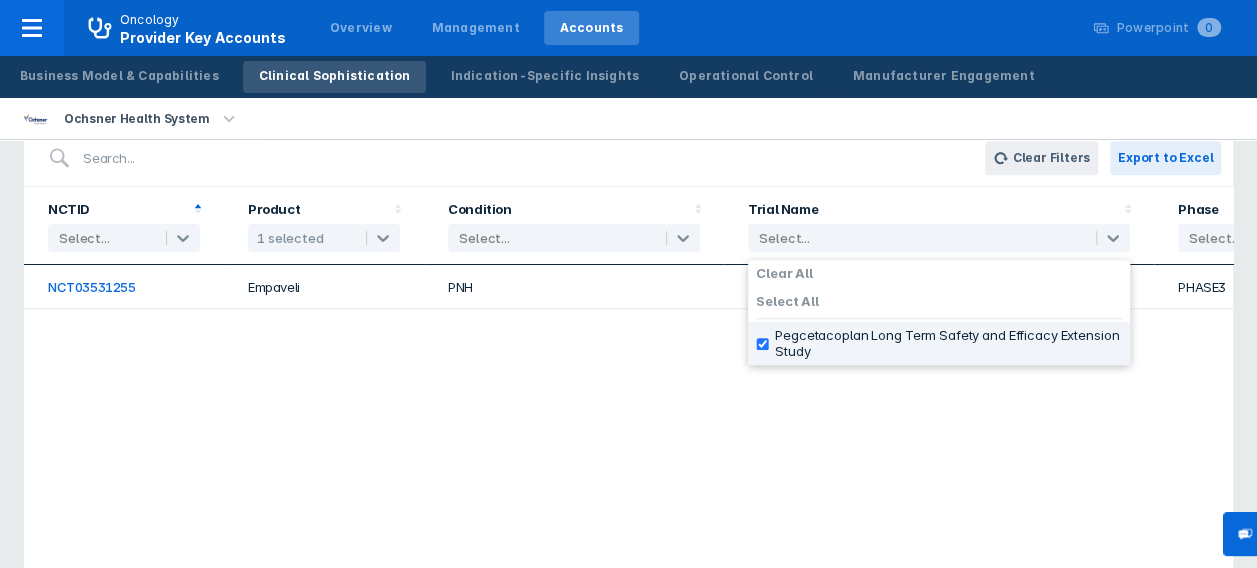 checkbox on "true" 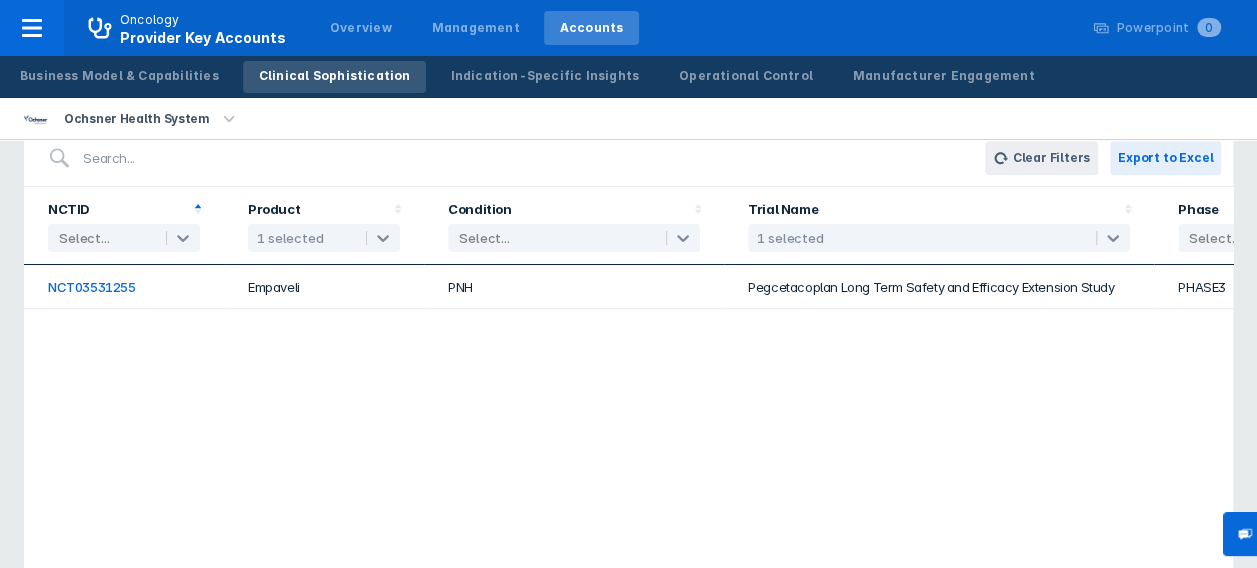 click on "[INSTITUTION] Select... Product 1 selected Condition Select... Trial Name 1 selected Phase Select... Sponsor/Fund Type Select... NCT03531255 Empaveli PNH Pegcetacoplan Long Term Safety and Efficacy Extension Study PHASE3 INDUSTRY" at bounding box center (628, 431) 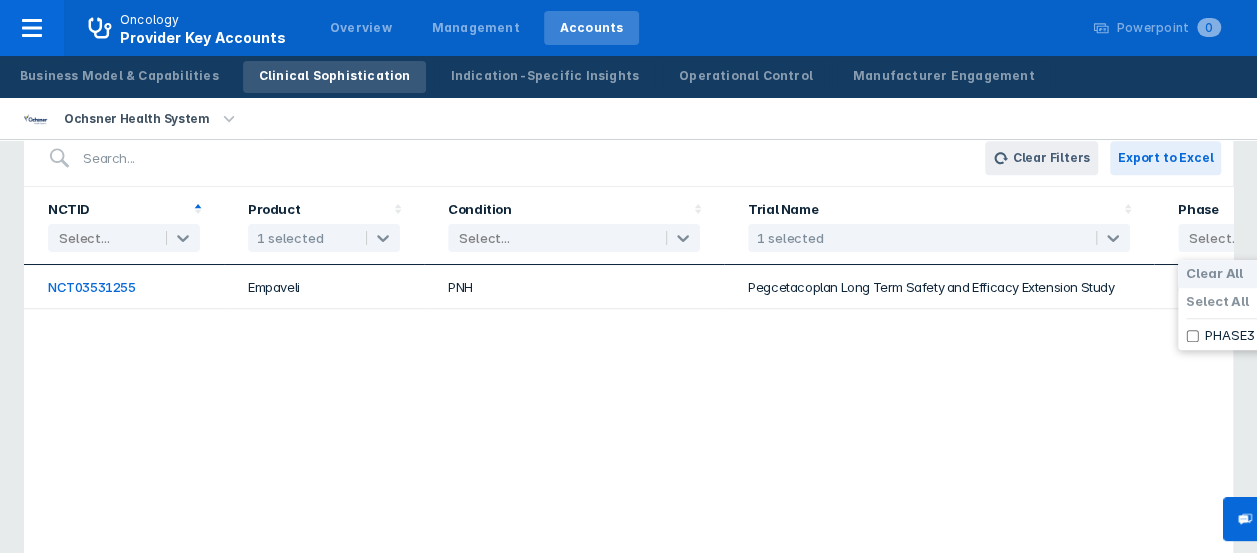 click at bounding box center [1234, 239] 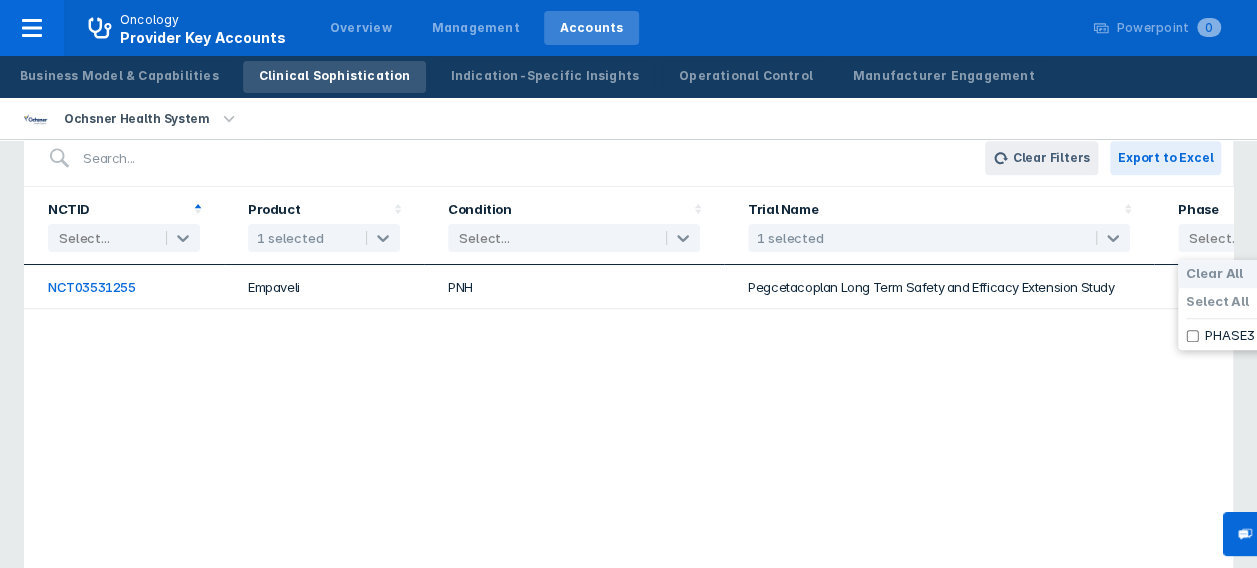 click on "NCTID Select... Product 1 selected Condition Select... Trial Name 1 selected Phase 3 results available. Use Up and Down to choose options, press Enter to select the currently focused option, press Escape to exit the menu, press Tab to select the option and exit the menu. Select... Sponsor/Fund Type Select... NCT03531255 Empaveli PNH Pegcetacoplan Long Term Safety and Efficacy Extension Study PHASE3 INDUSTRY" at bounding box center [628, 431] 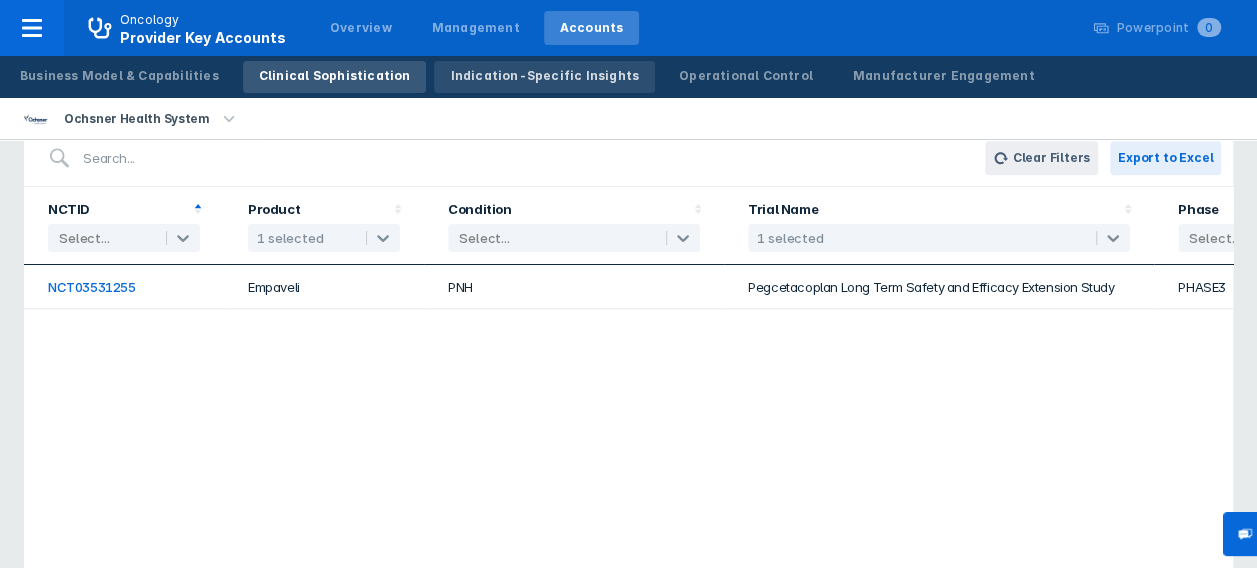 click on "Indication-Specific Insights" at bounding box center [544, 76] 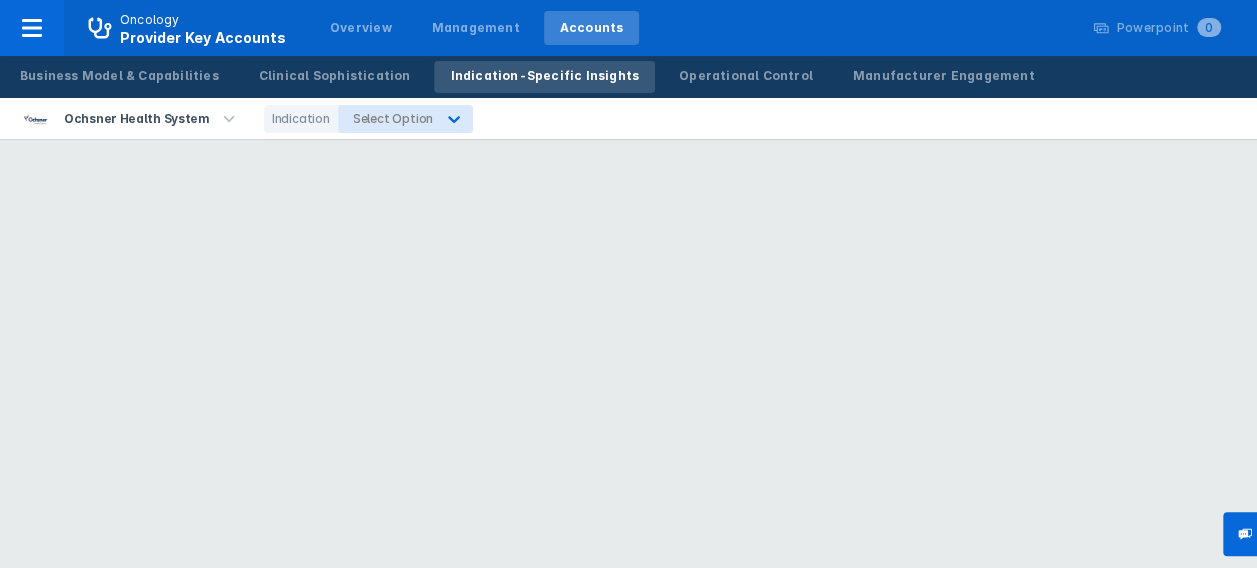 scroll, scrollTop: 0, scrollLeft: 0, axis: both 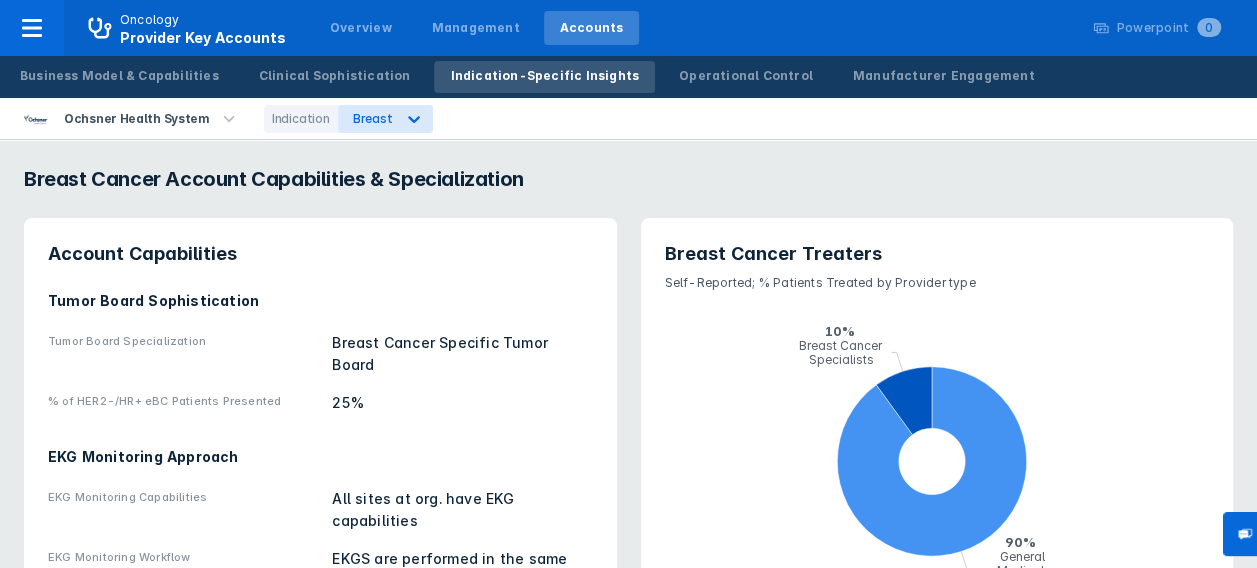 click on "Indication" at bounding box center [301, 119] 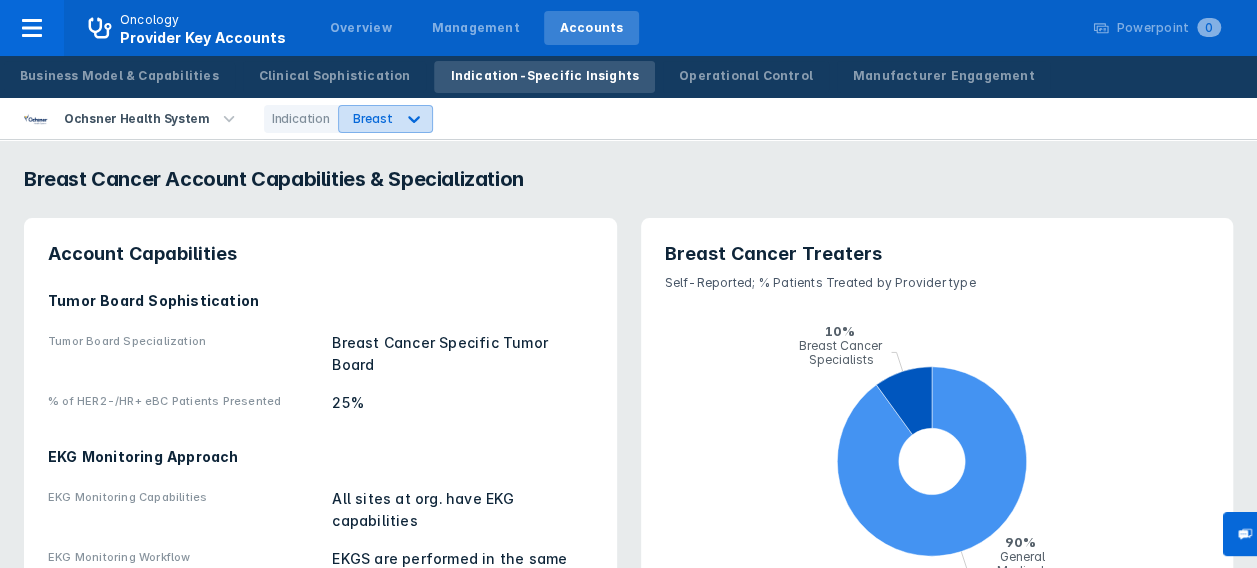 click at bounding box center [414, 119] 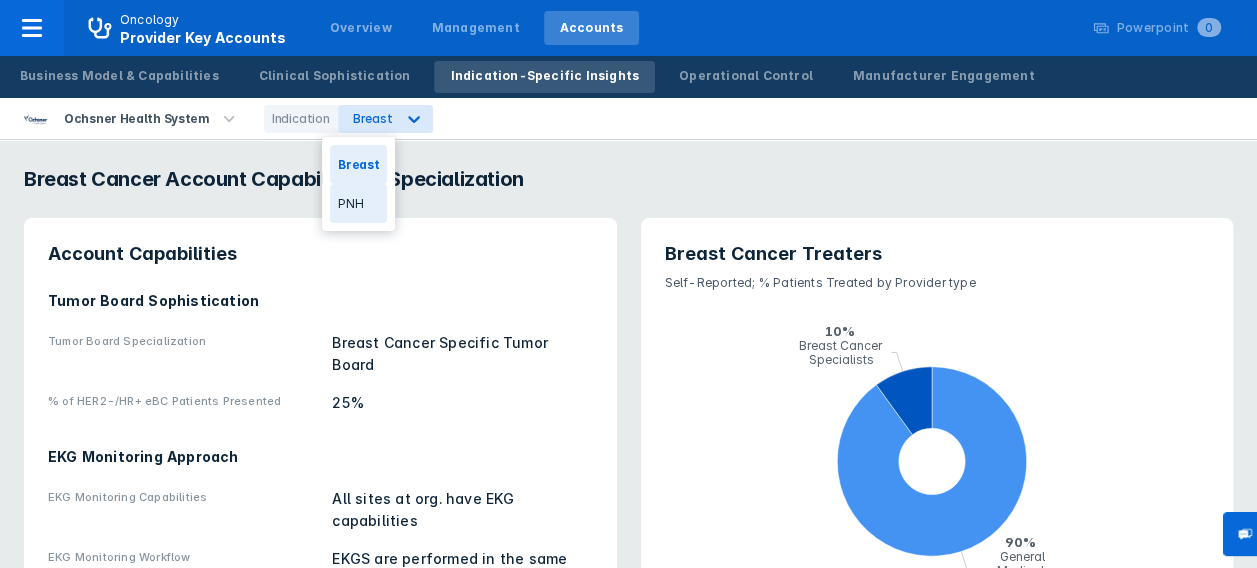 click on "PNH" at bounding box center [358, 203] 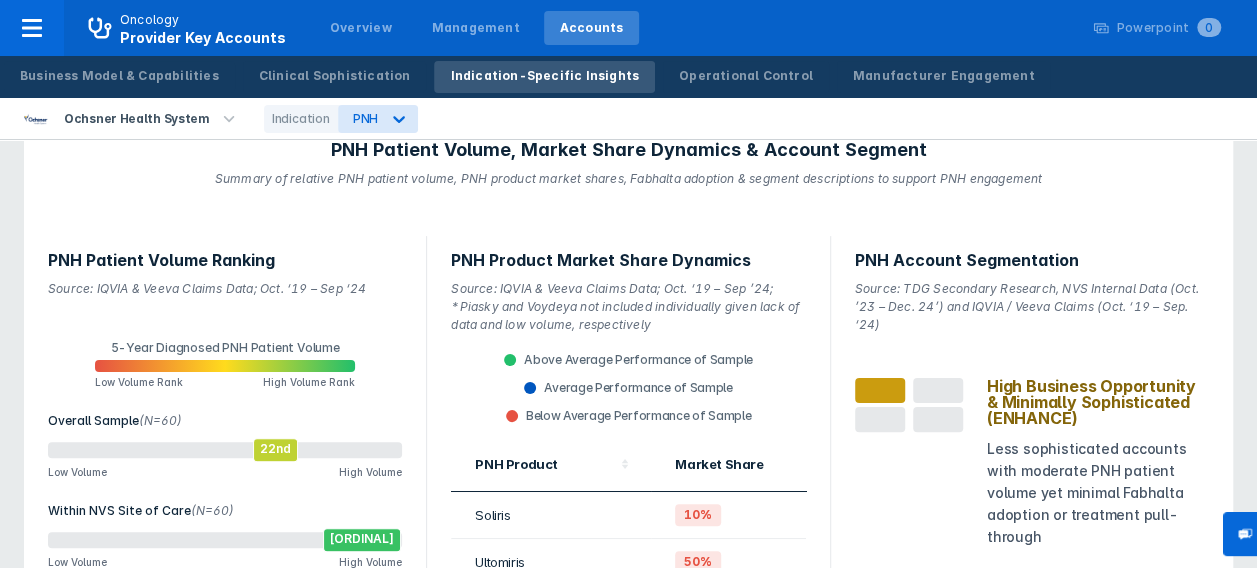 scroll, scrollTop: 44, scrollLeft: 0, axis: vertical 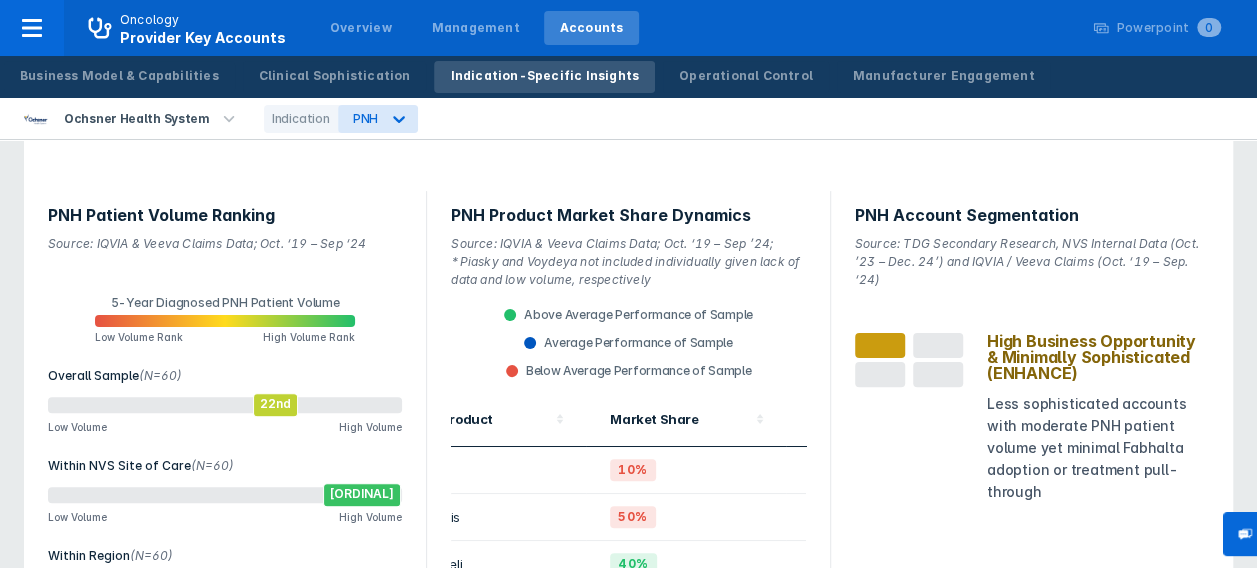 click on "22nd" at bounding box center [275, 405] 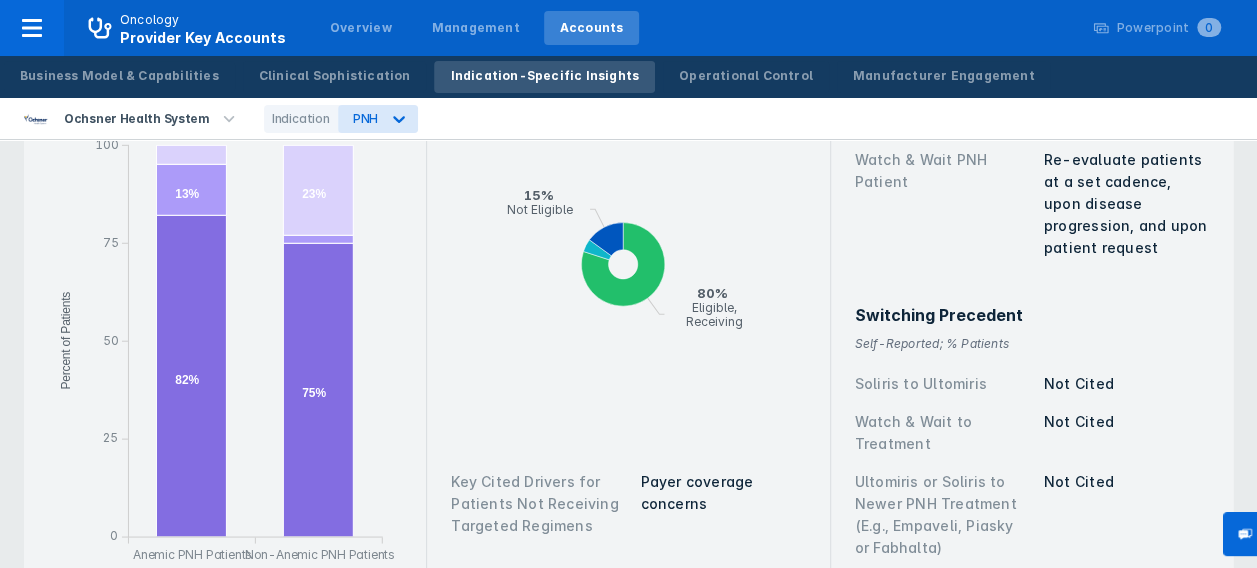 scroll, scrollTop: 3002, scrollLeft: 0, axis: vertical 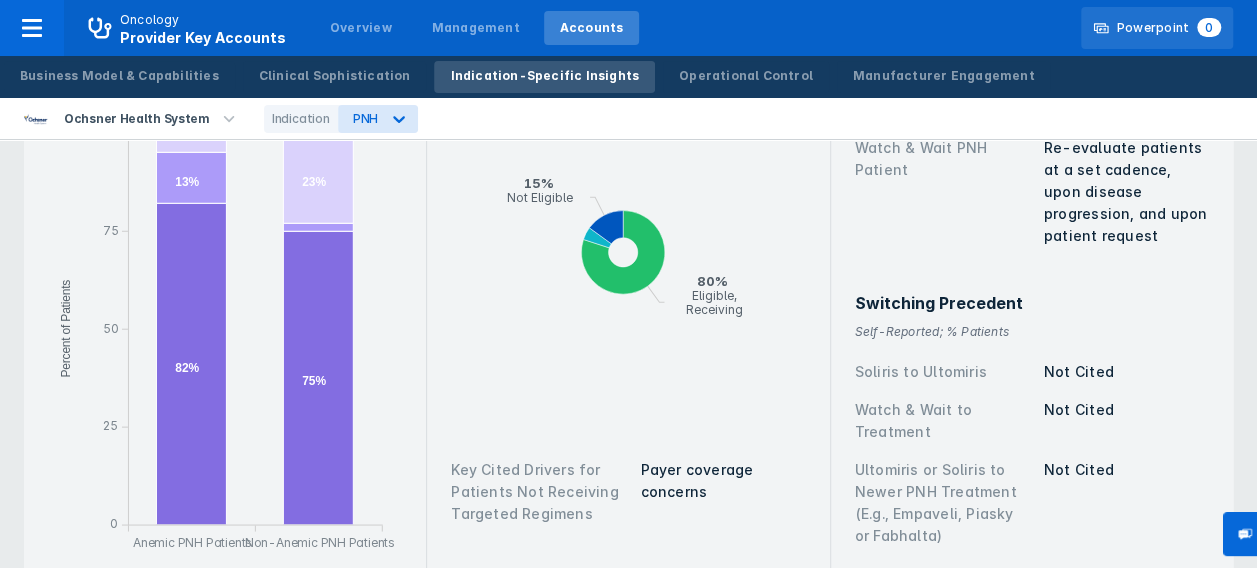 click on "Powerpoint 0" at bounding box center [1169, 28] 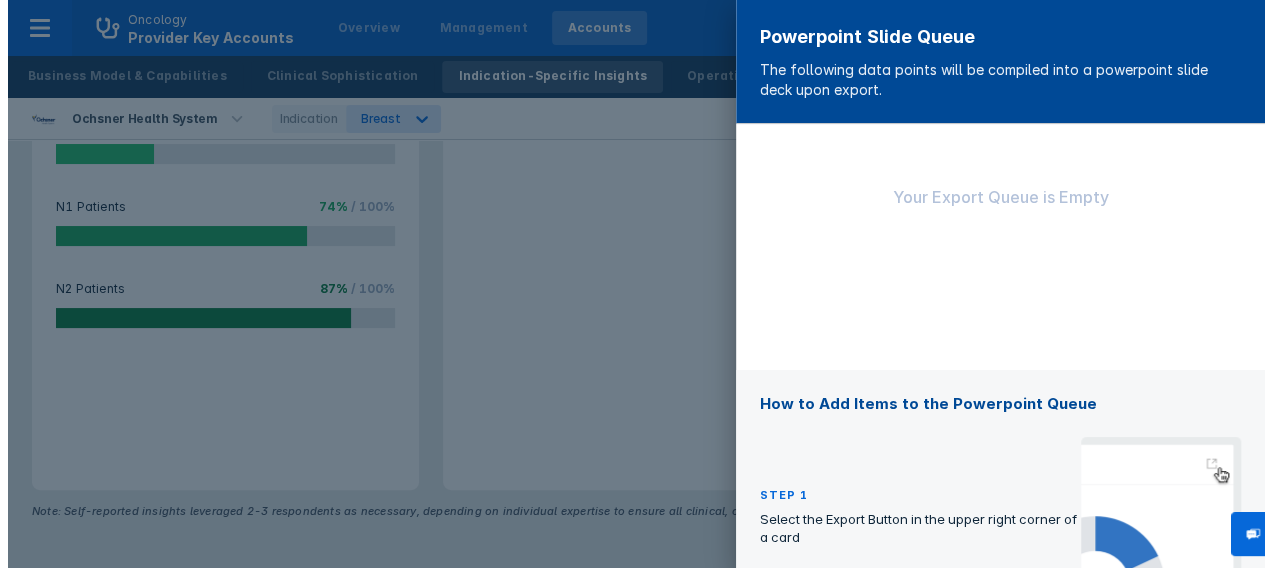 scroll, scrollTop: 0, scrollLeft: 0, axis: both 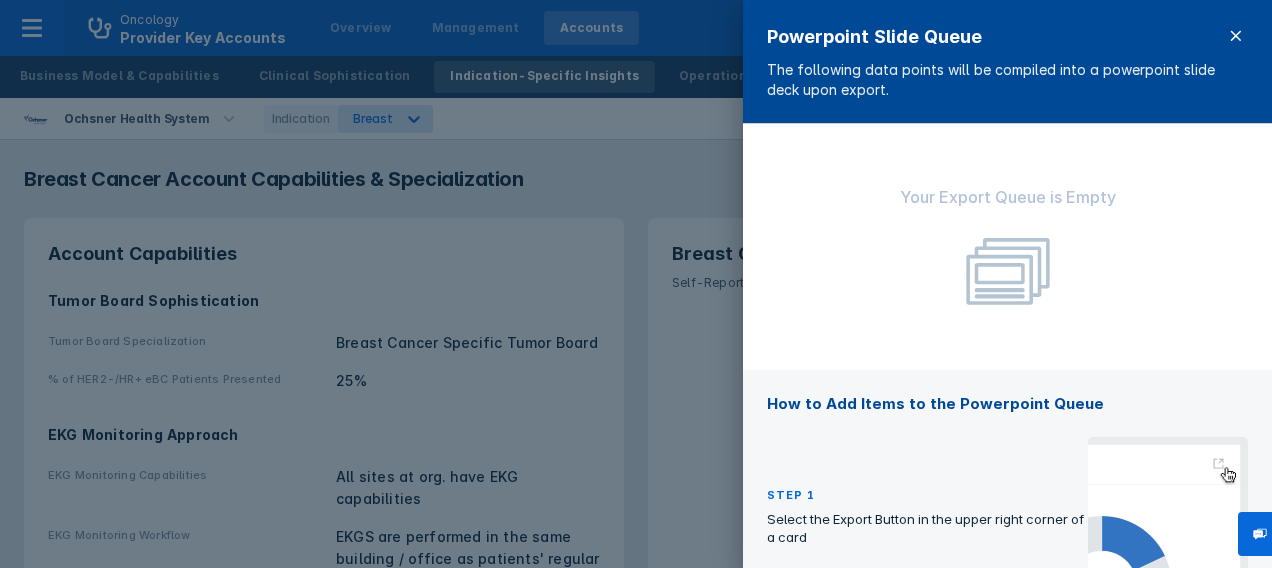 click at bounding box center [1236, 36] 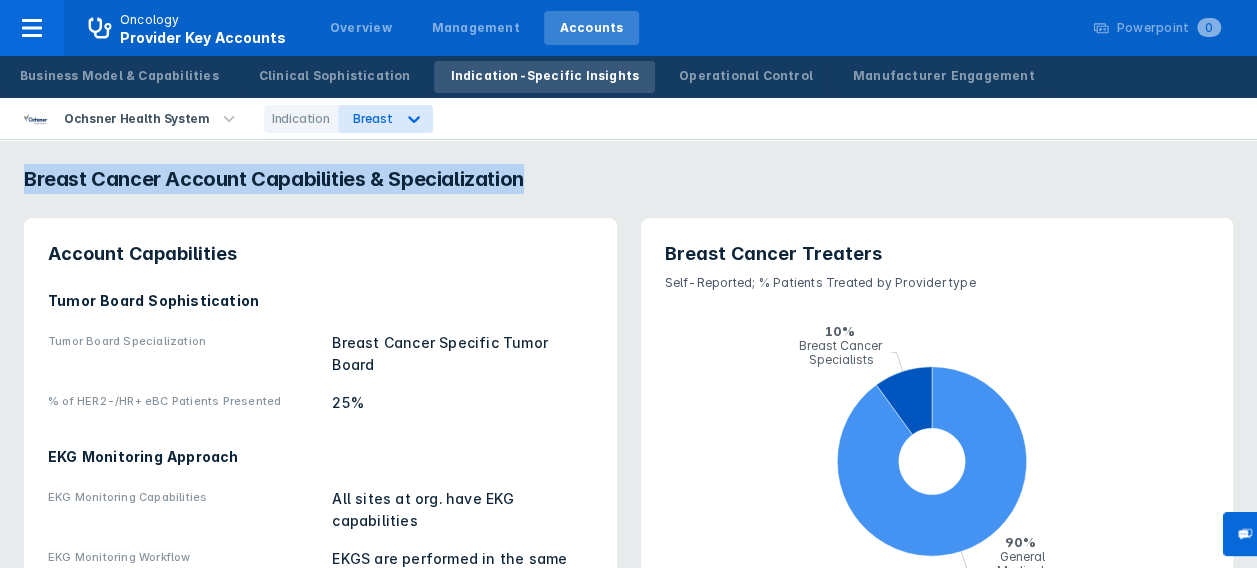 drag, startPoint x: 1255, startPoint y: 104, endPoint x: 1255, endPoint y: 132, distance: 28 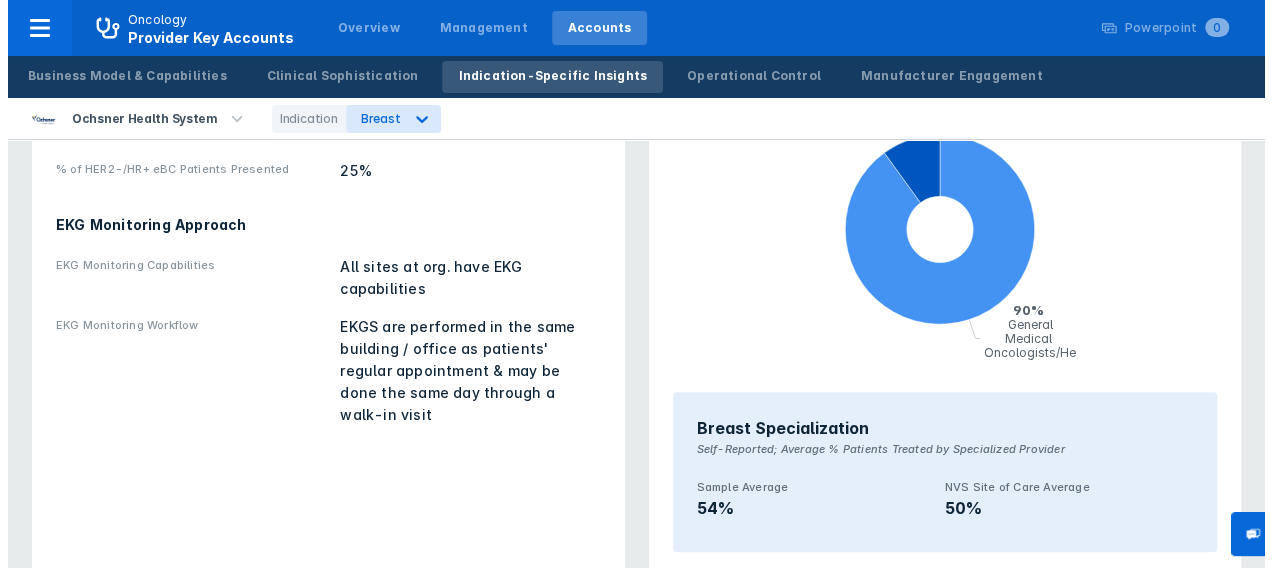 scroll, scrollTop: 0, scrollLeft: 0, axis: both 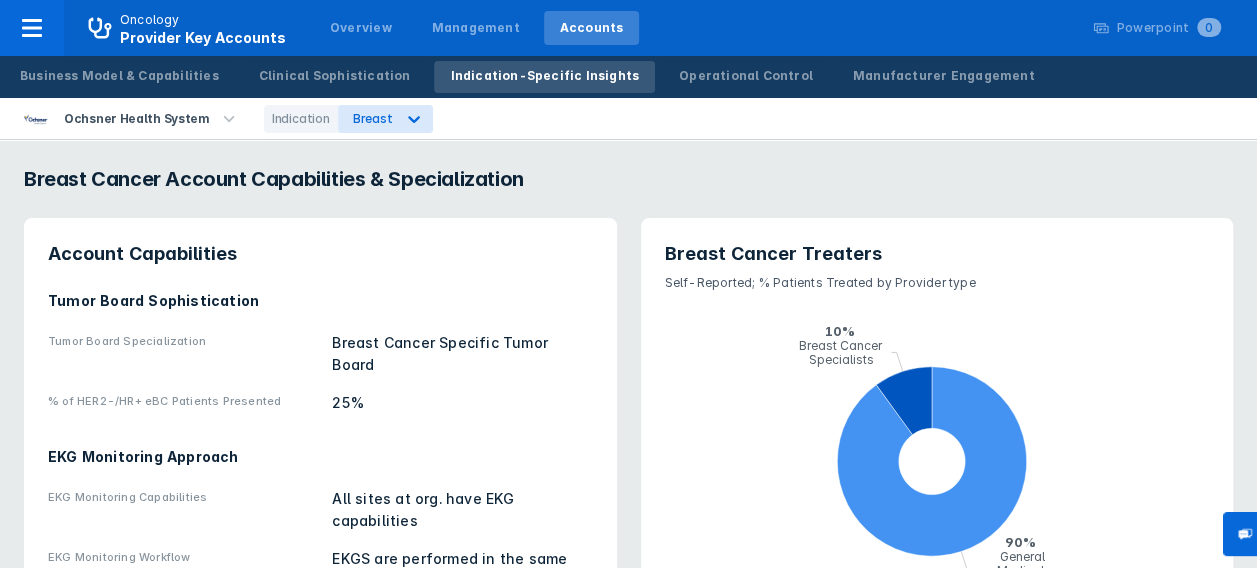 click on "Account Capabilities" at bounding box center [320, 242] 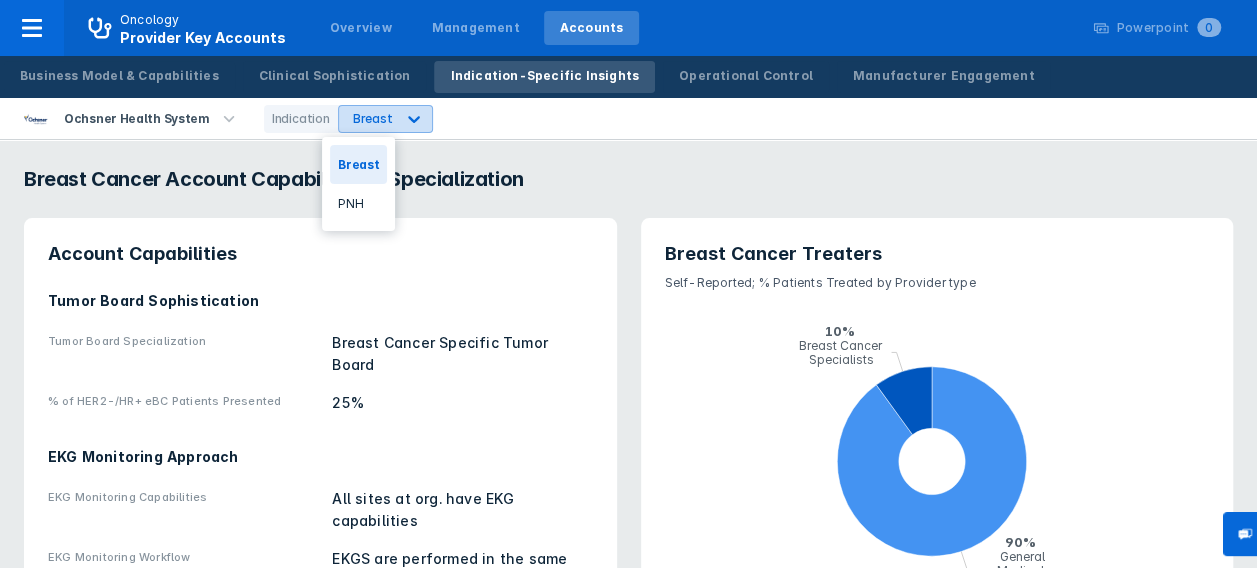 click at bounding box center [414, 119] 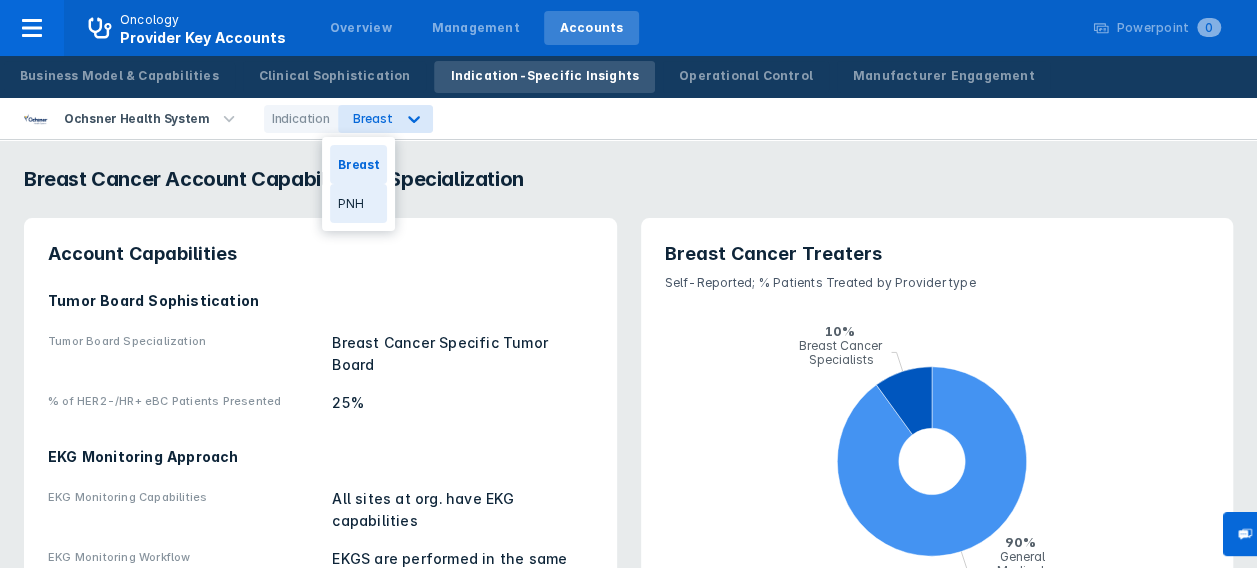 click on "PNH" at bounding box center [358, 203] 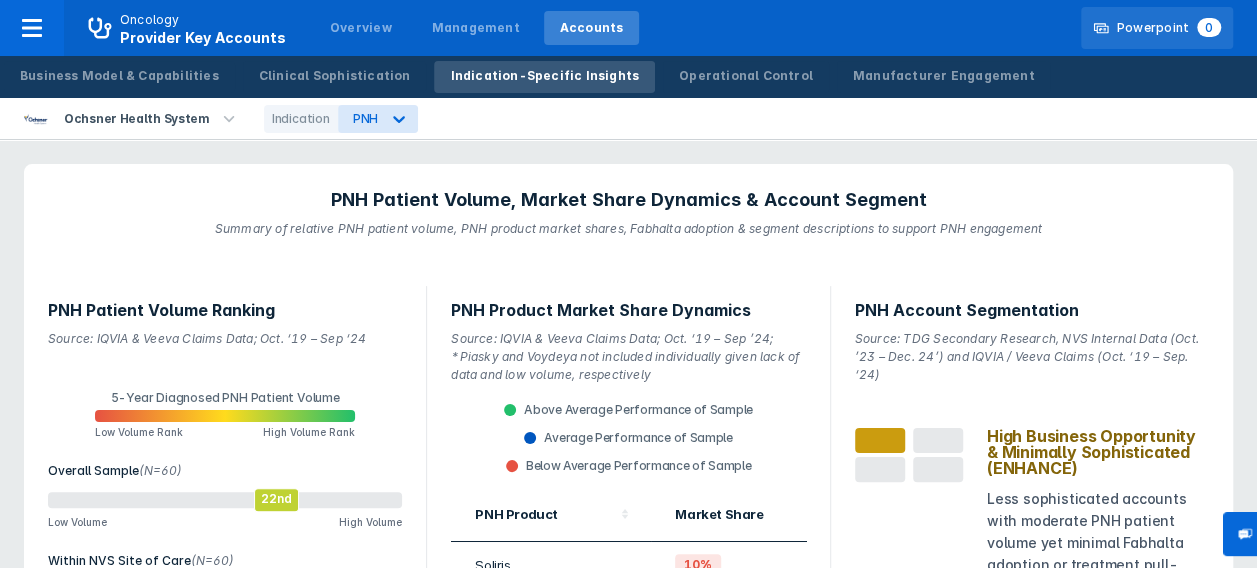 click on "0" at bounding box center (1209, 27) 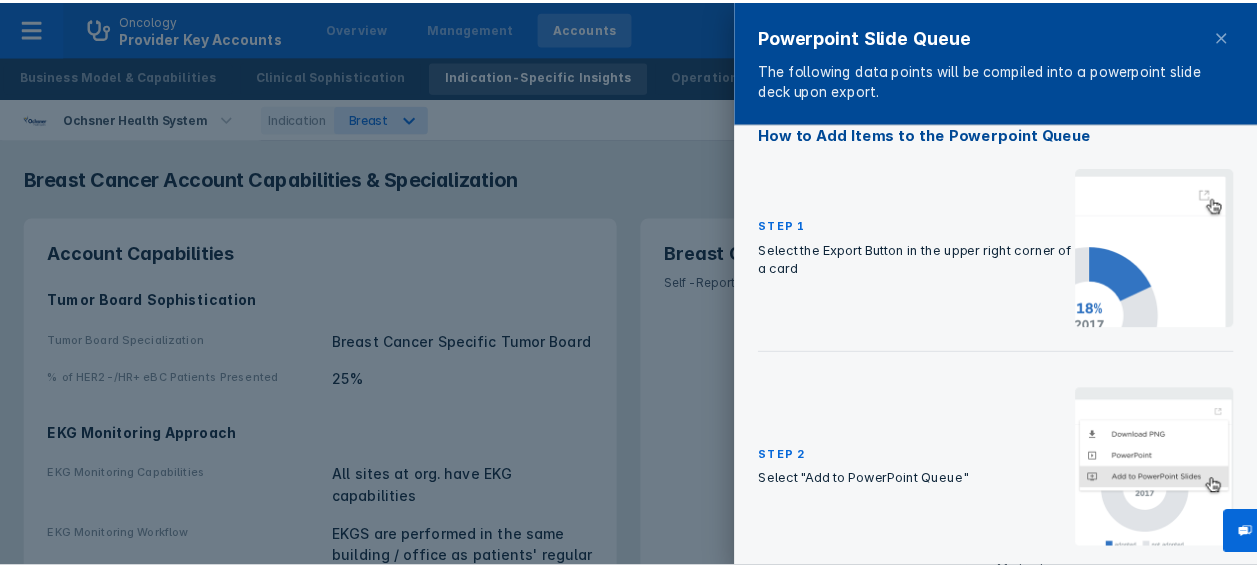 scroll, scrollTop: 272, scrollLeft: 0, axis: vertical 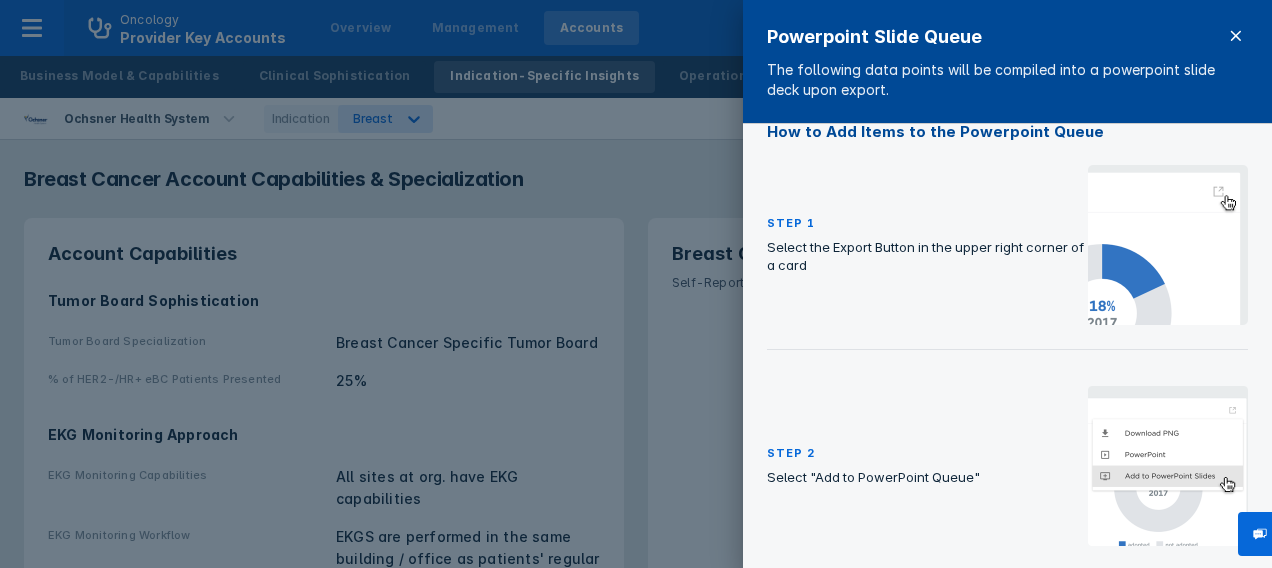 click at bounding box center [1236, 36] 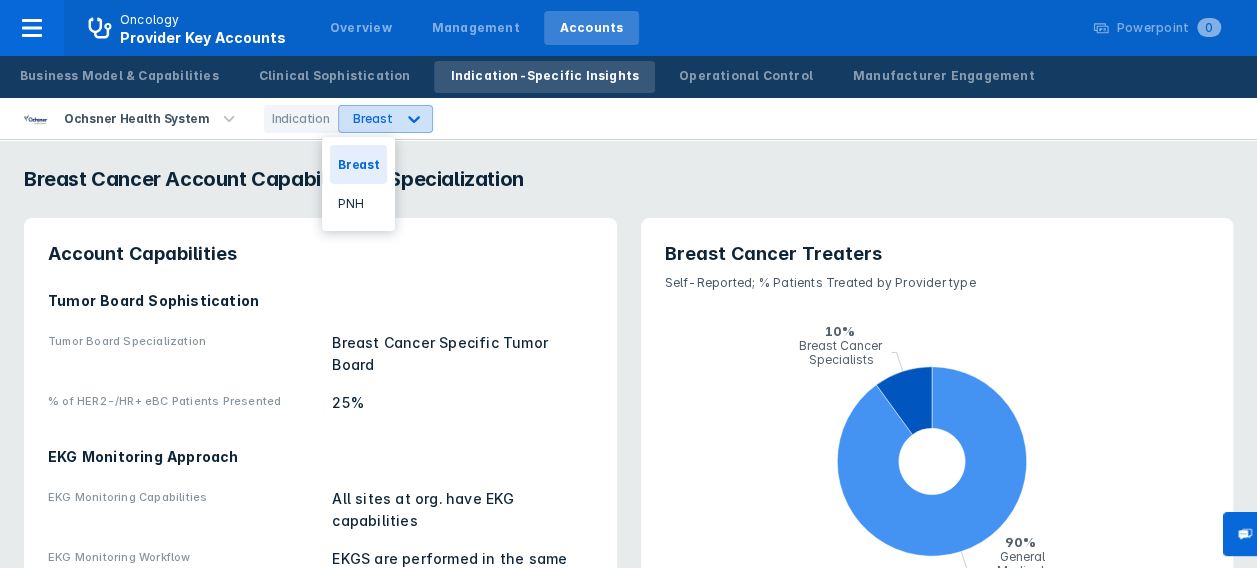 click at bounding box center [414, 119] 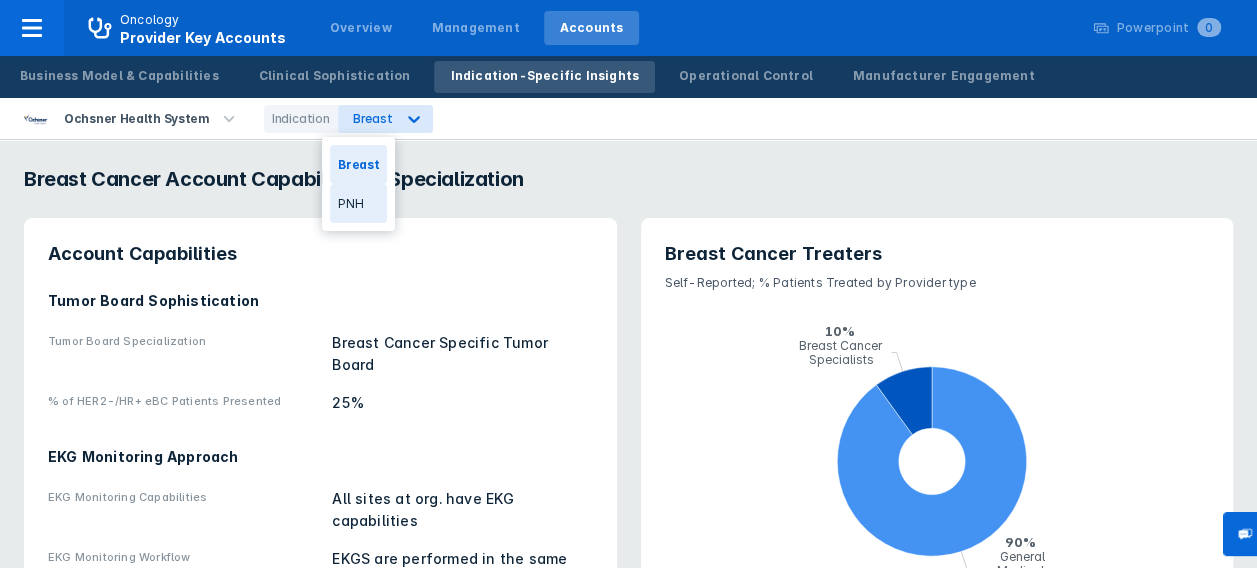 click on "PNH" at bounding box center [358, 203] 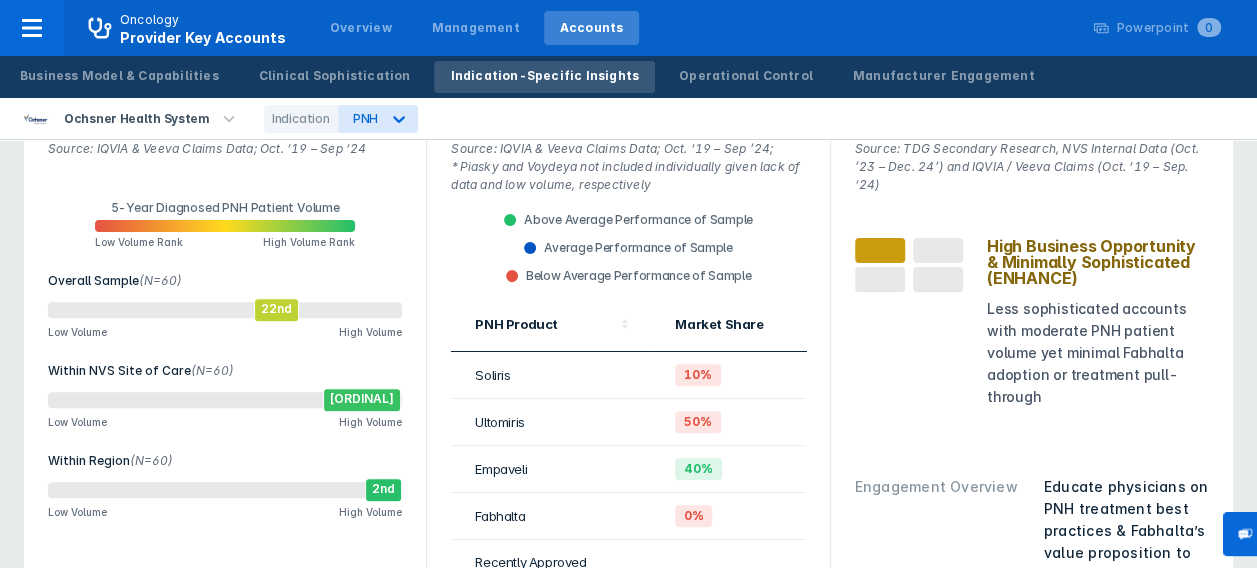 scroll, scrollTop: 108, scrollLeft: 0, axis: vertical 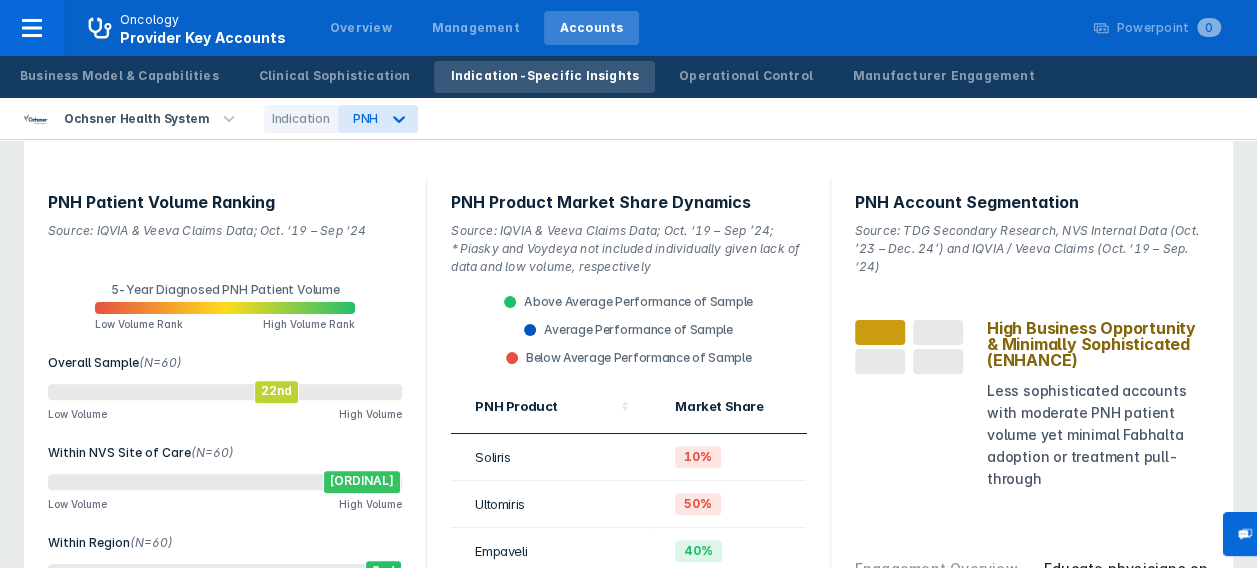 click on "[CONDITION] Product Market Share Dynamics Source: IQVIA & Veeva Claims Data; Oct. ‘19 – Sep ‘24; *Piasky and Voydeya not included individually given lack of data and low volume, respectively Above Average Performance of Sample Average Performance of Sample Below Average Performance of Sample [CONDITION] Product Market Share Sample Average Soliris 10% 17% Ultomiris 50% 65% Empaveli 40% 10% Fabhalta 0% 7% Recently Approved Products (Empaveli, Fabhalta, Voydeya) 40% 18%" at bounding box center (225, 401) 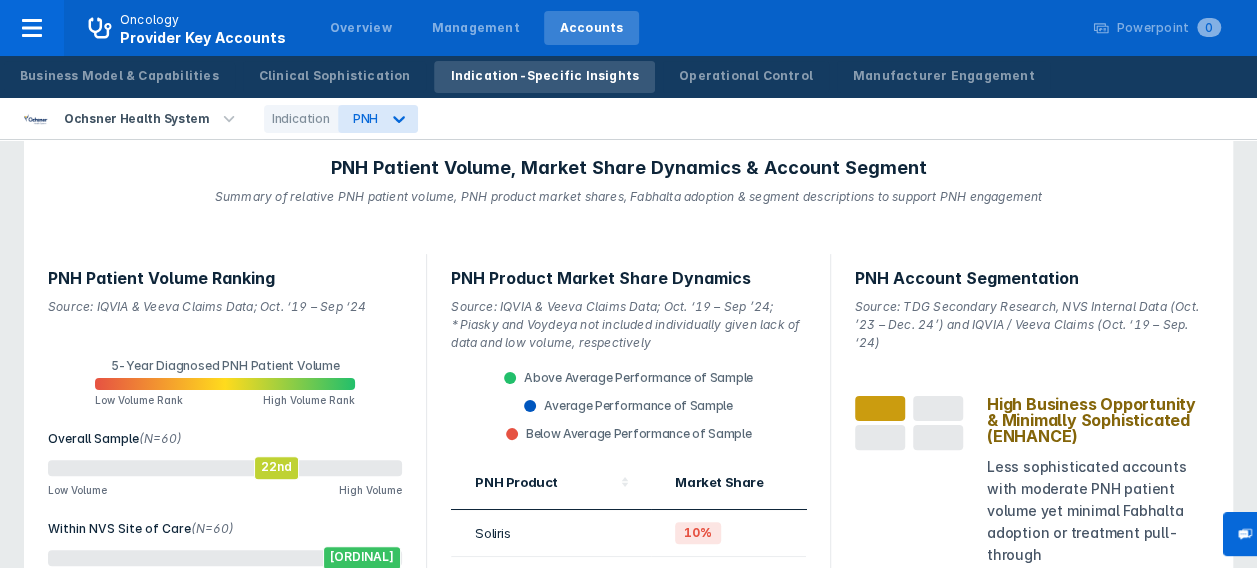 scroll, scrollTop: 0, scrollLeft: 0, axis: both 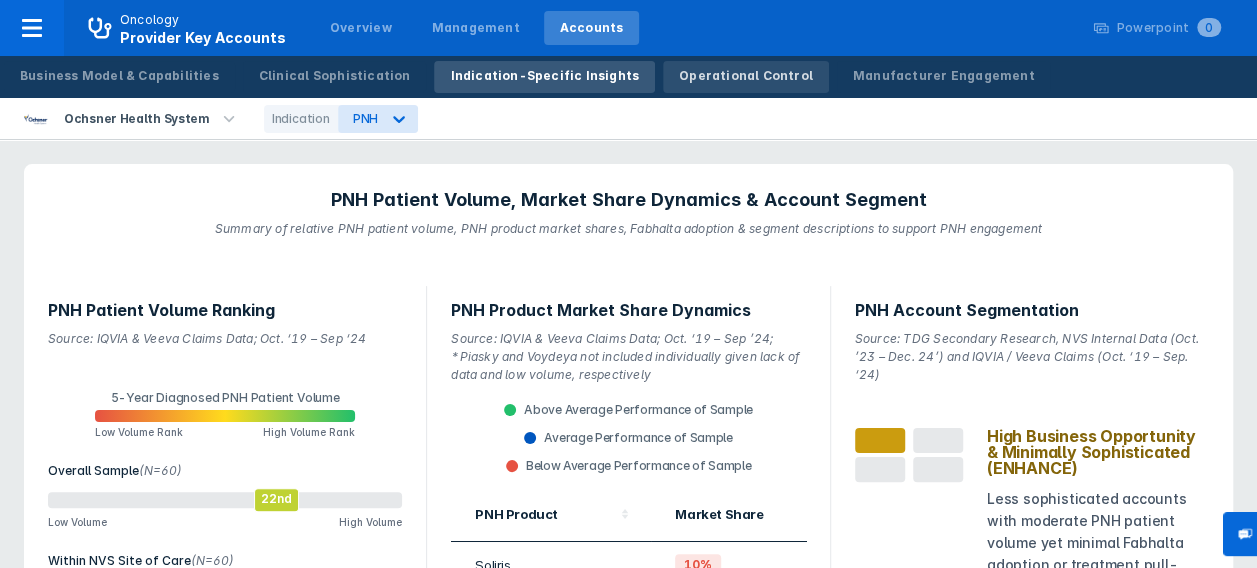 click on "Operational Control" at bounding box center (746, 76) 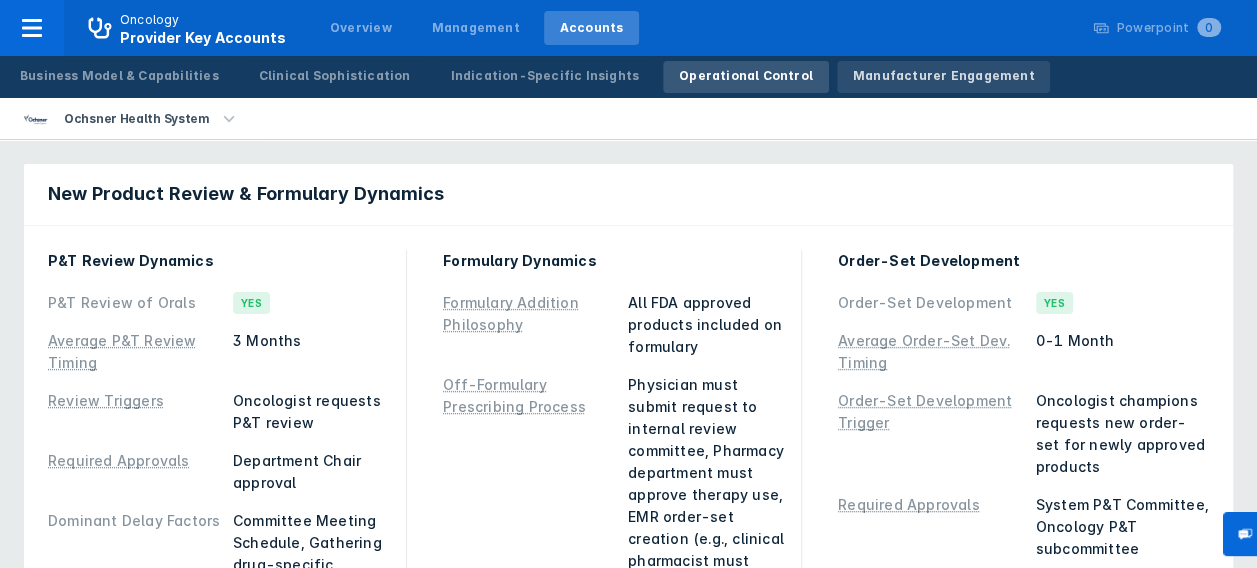 click on "Manufacturer Engagement" at bounding box center (944, 76) 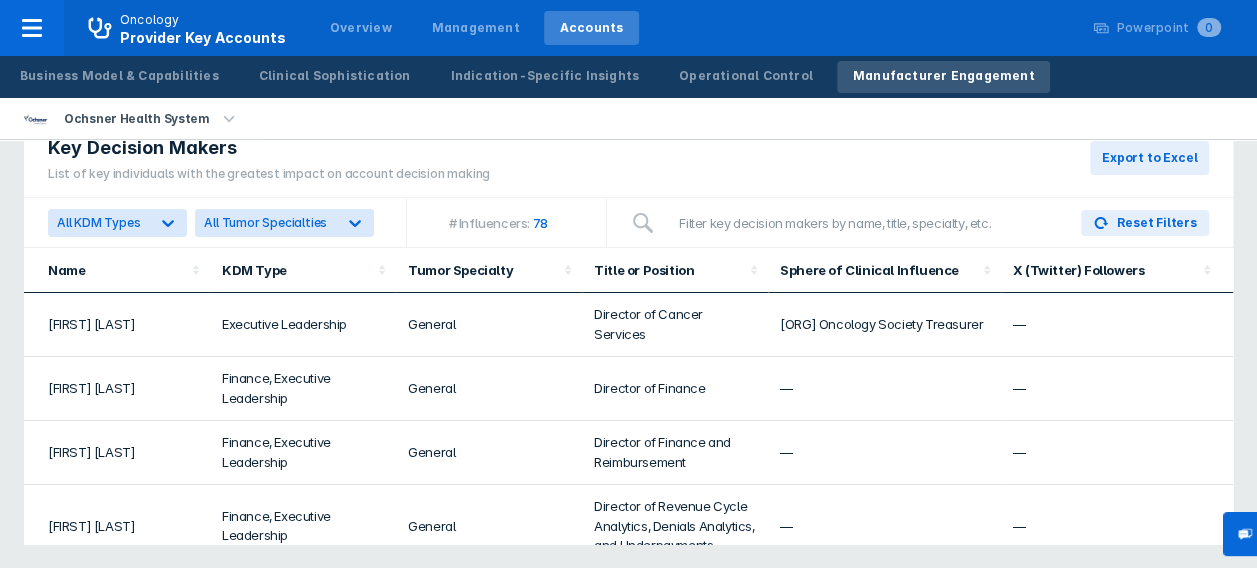 scroll, scrollTop: 0, scrollLeft: 0, axis: both 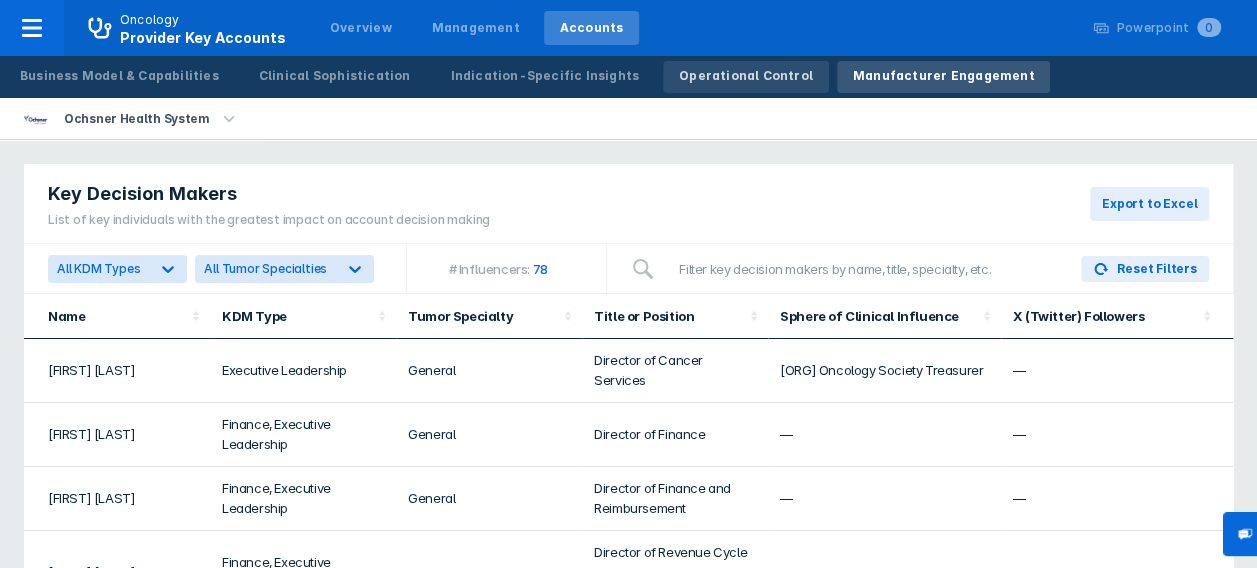 click on "Operational Control" at bounding box center [746, 76] 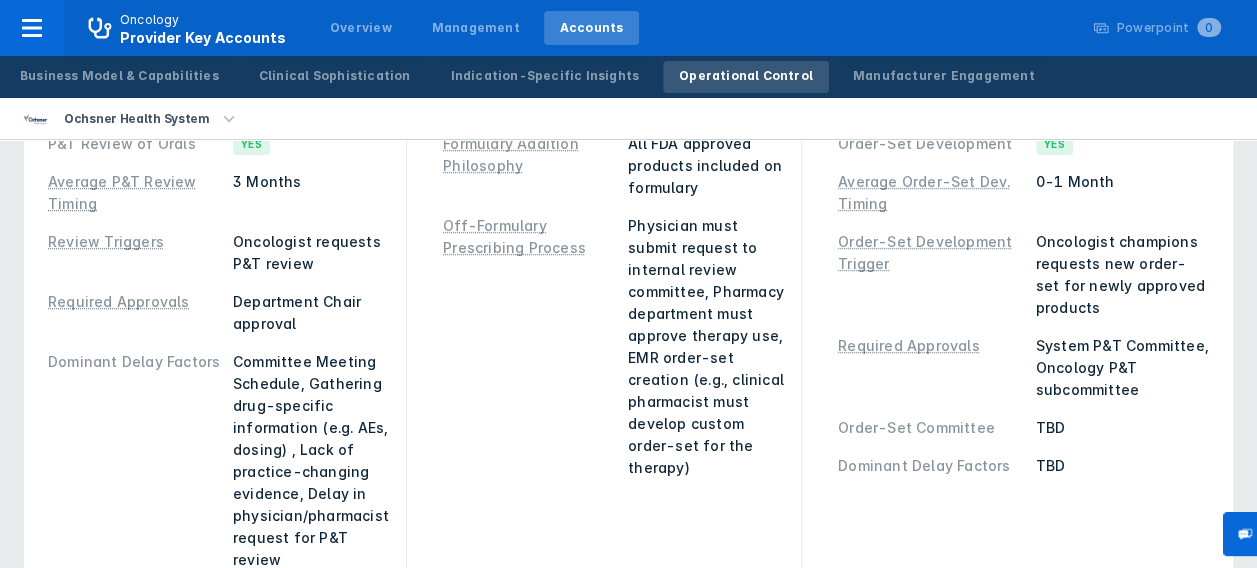 scroll, scrollTop: 0, scrollLeft: 0, axis: both 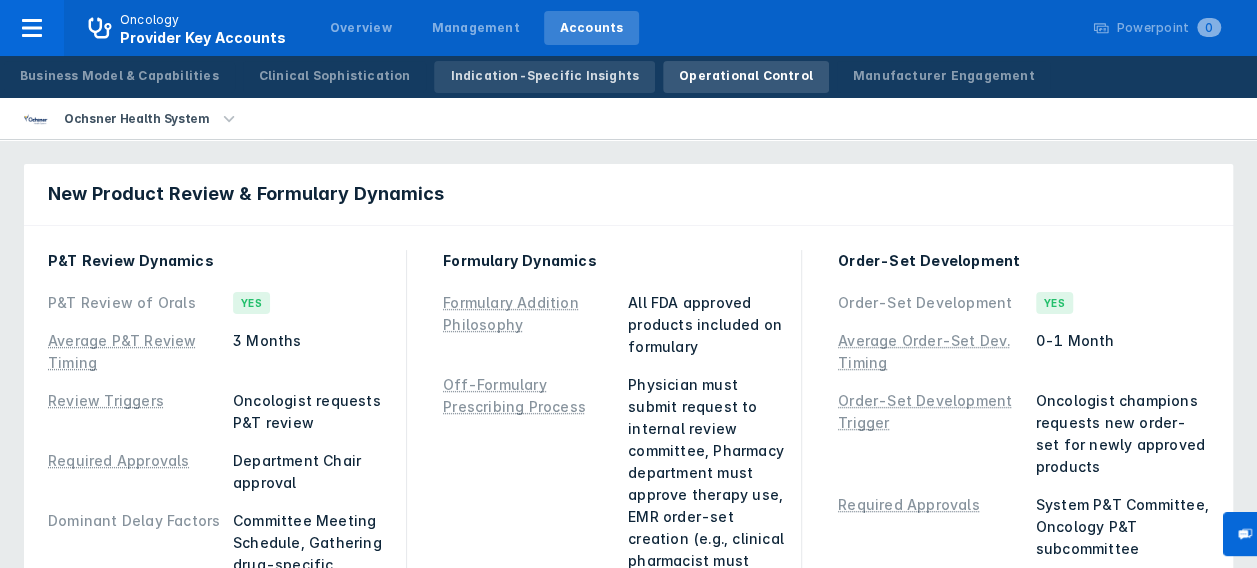 click on "Indication-Specific Insights" at bounding box center [544, 76] 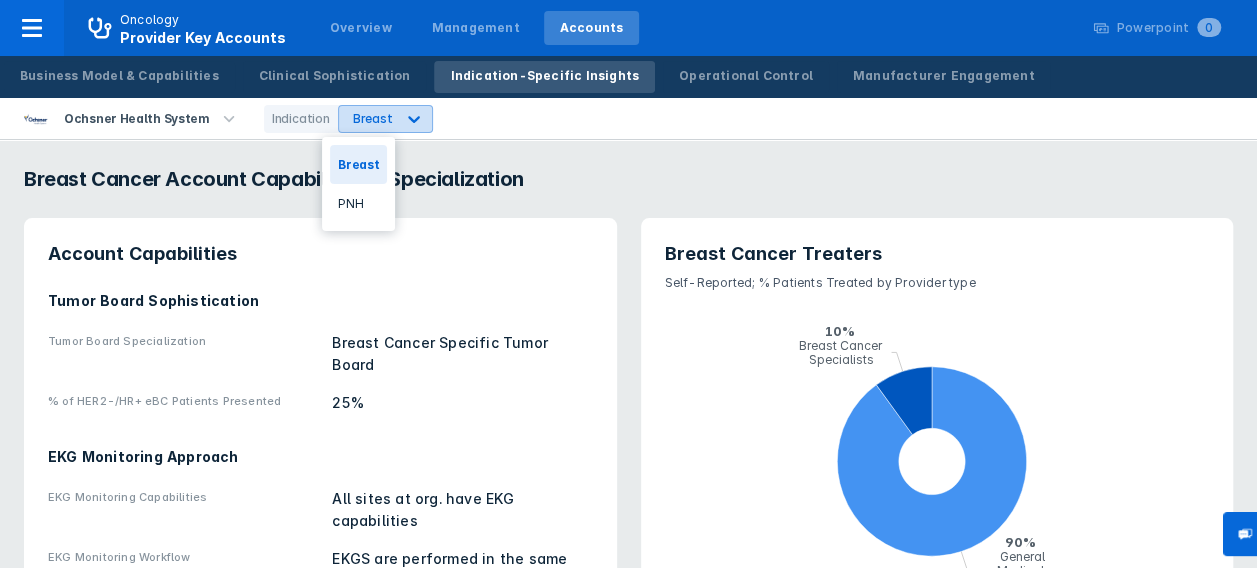 click at bounding box center (414, 119) 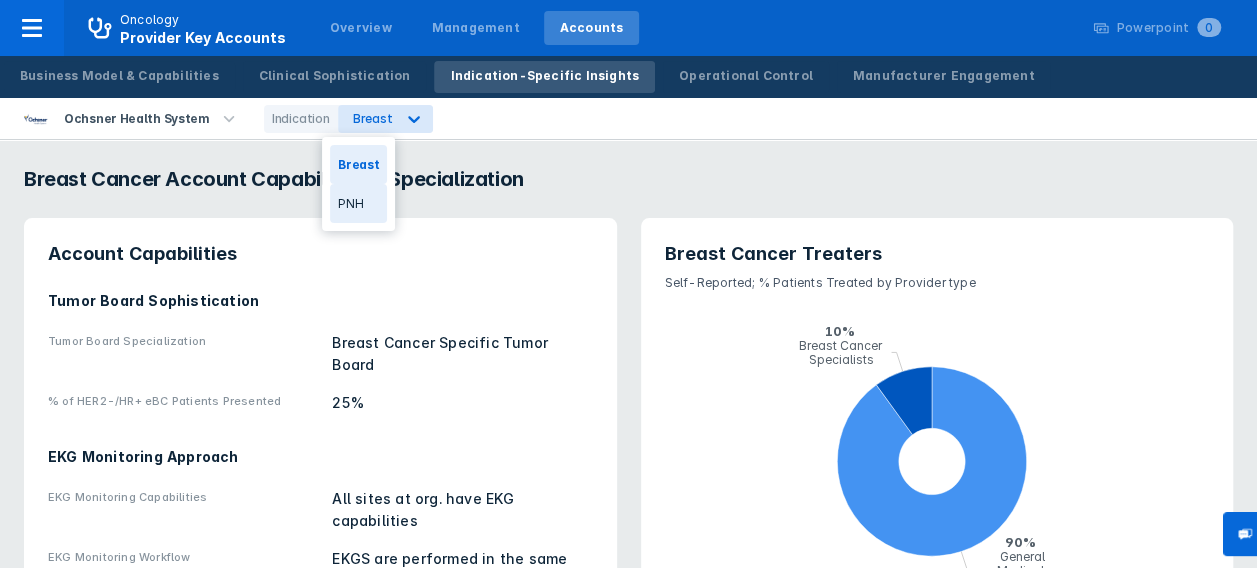 click on "PNH" at bounding box center (358, 203) 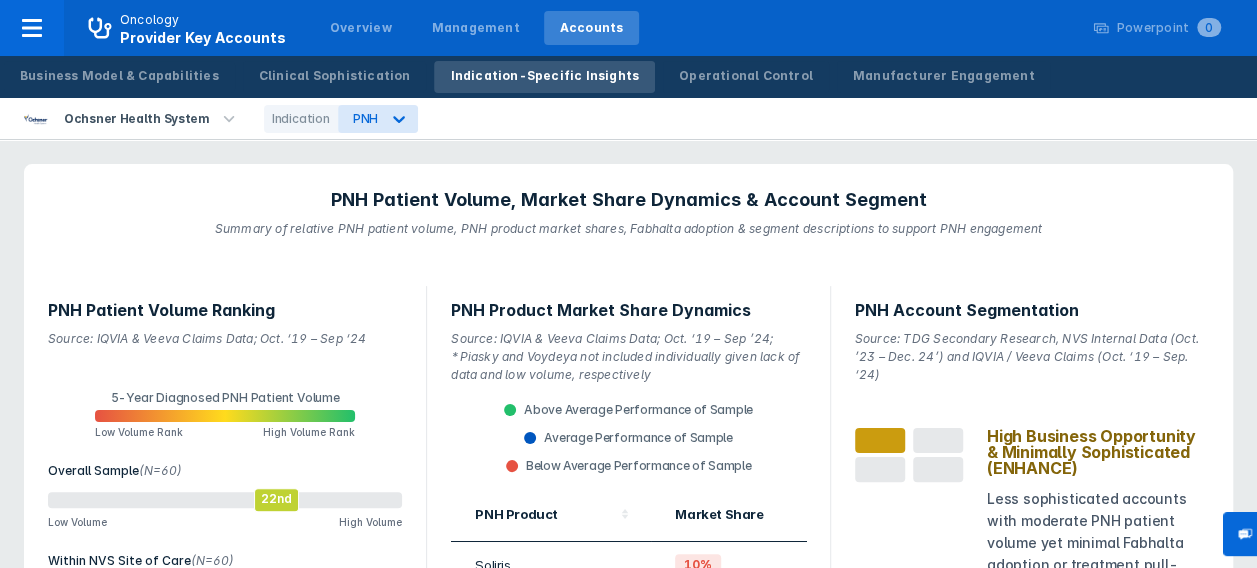 drag, startPoint x: 402, startPoint y: 295, endPoint x: 347, endPoint y: 272, distance: 59.615433 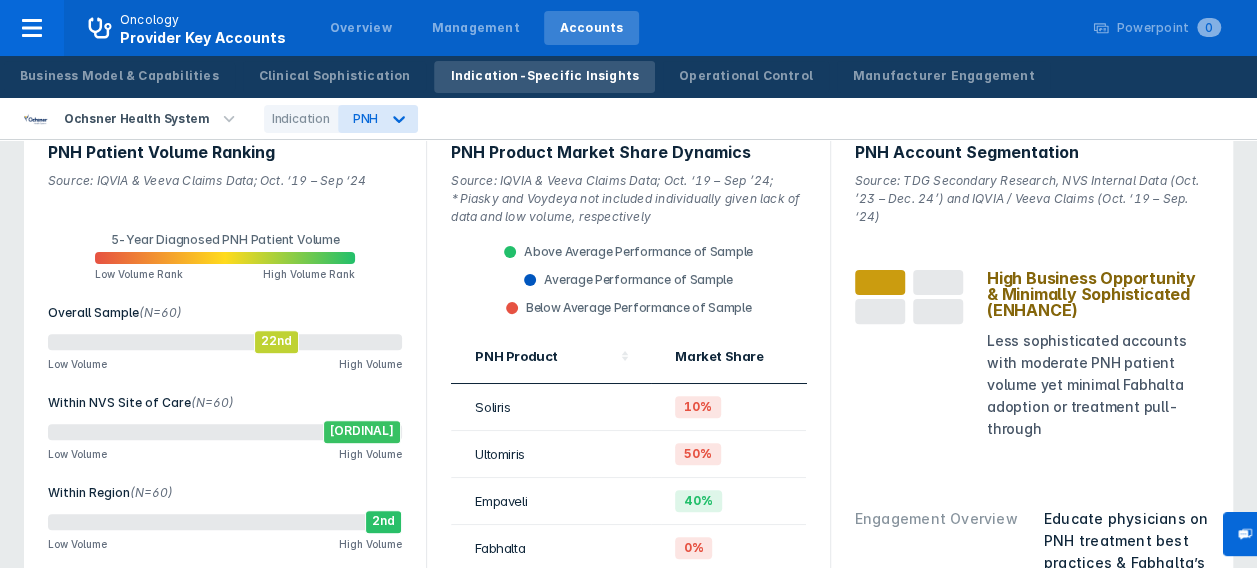 scroll, scrollTop: 165, scrollLeft: 0, axis: vertical 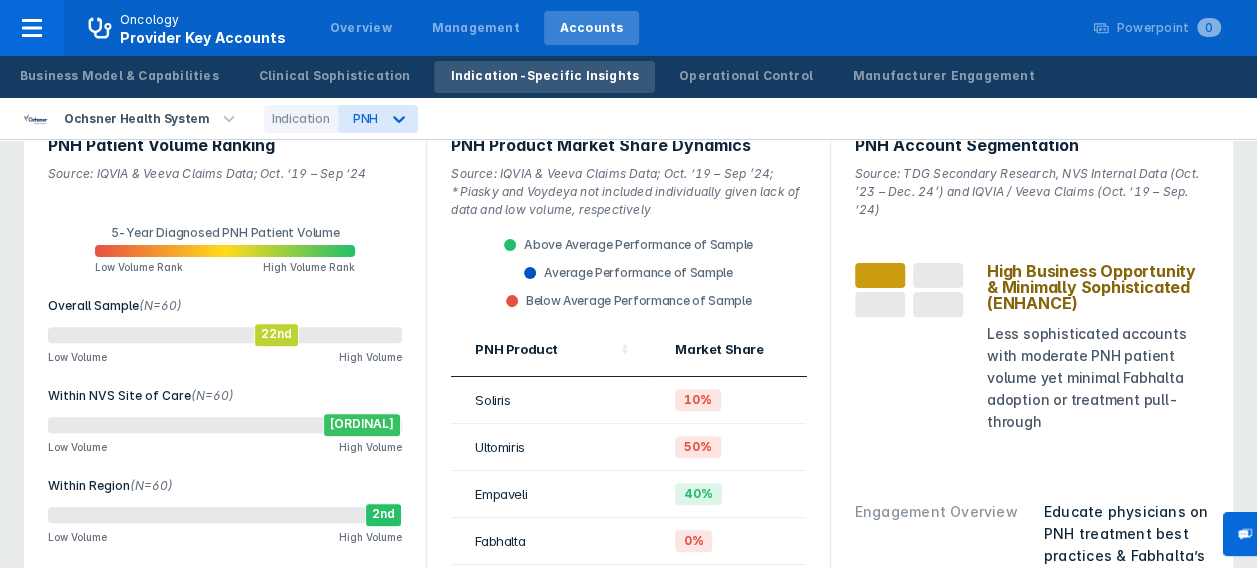 drag, startPoint x: 1206, startPoint y: 32, endPoint x: 920, endPoint y: 462, distance: 516.4262 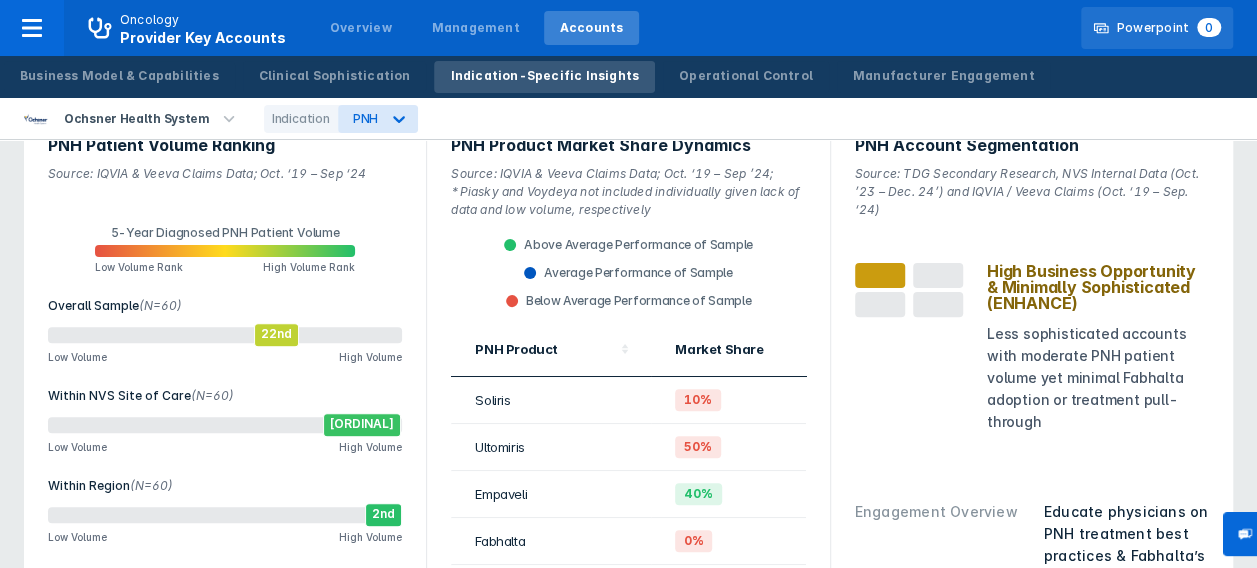 click on "Powerpoint 0" at bounding box center [1169, 28] 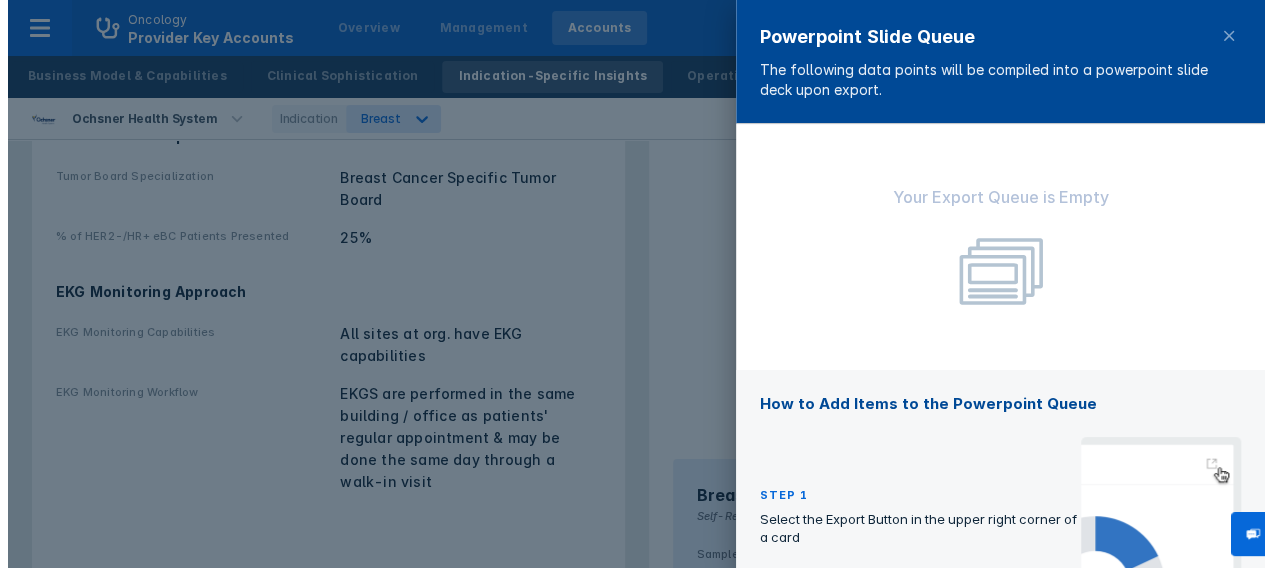 scroll, scrollTop: 0, scrollLeft: 0, axis: both 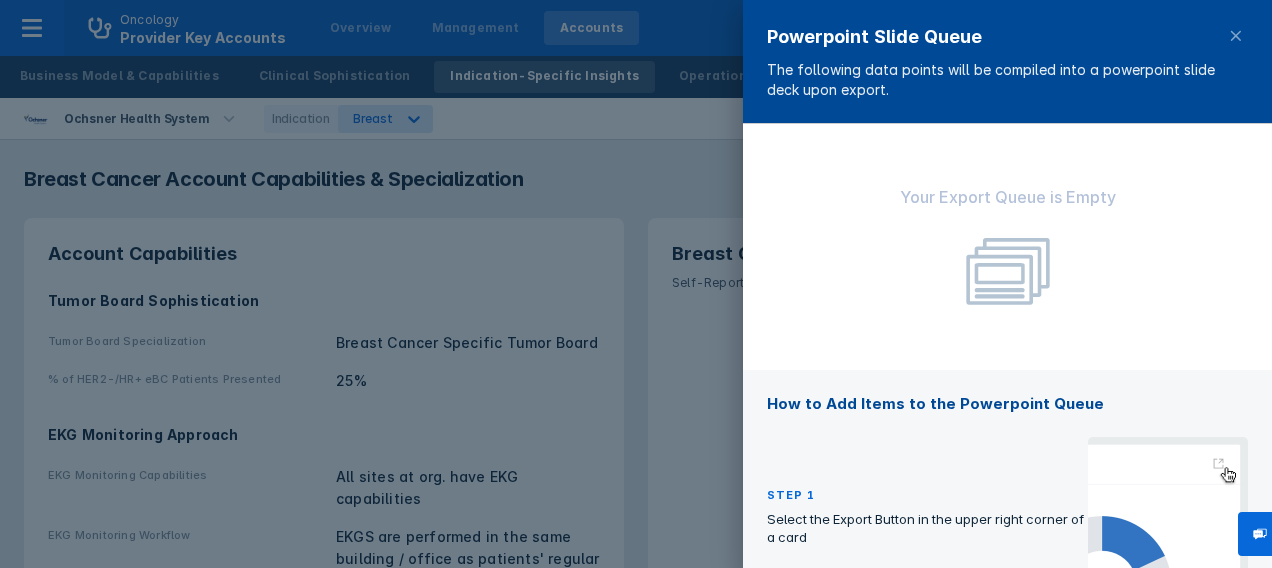 click at bounding box center [1168, 517] 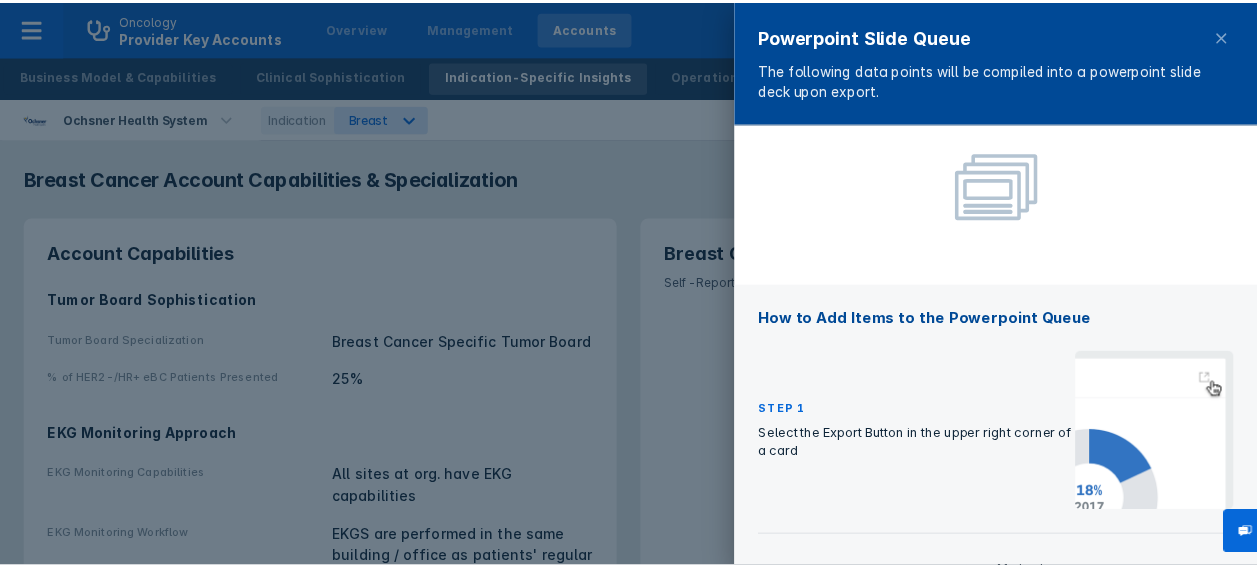 scroll, scrollTop: 0, scrollLeft: 0, axis: both 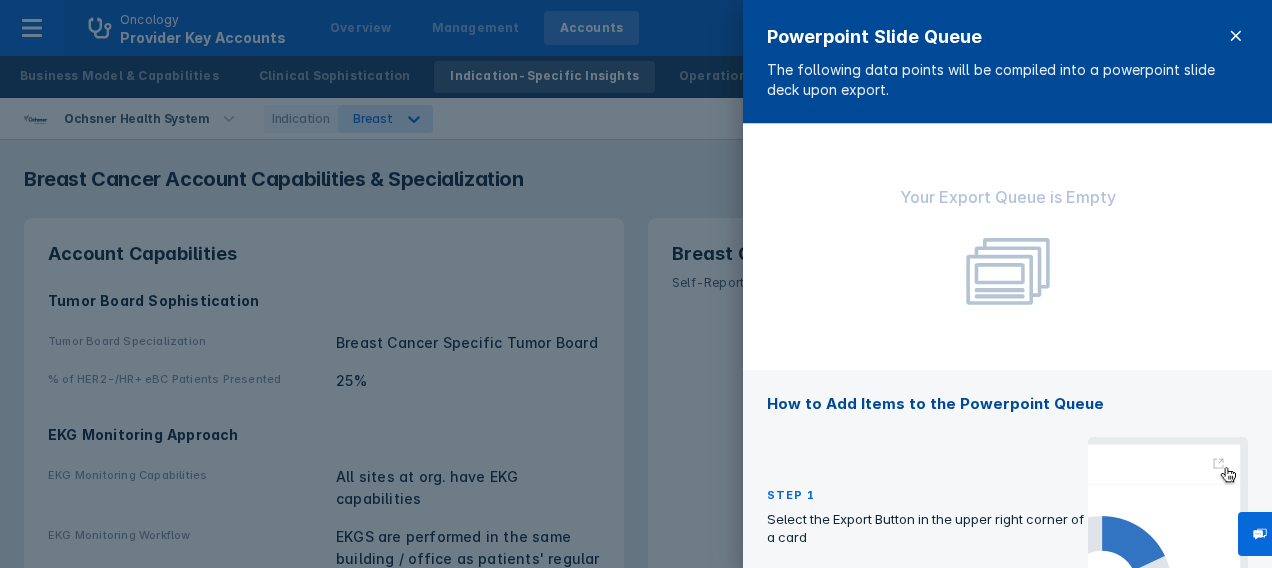 click at bounding box center [1236, 36] 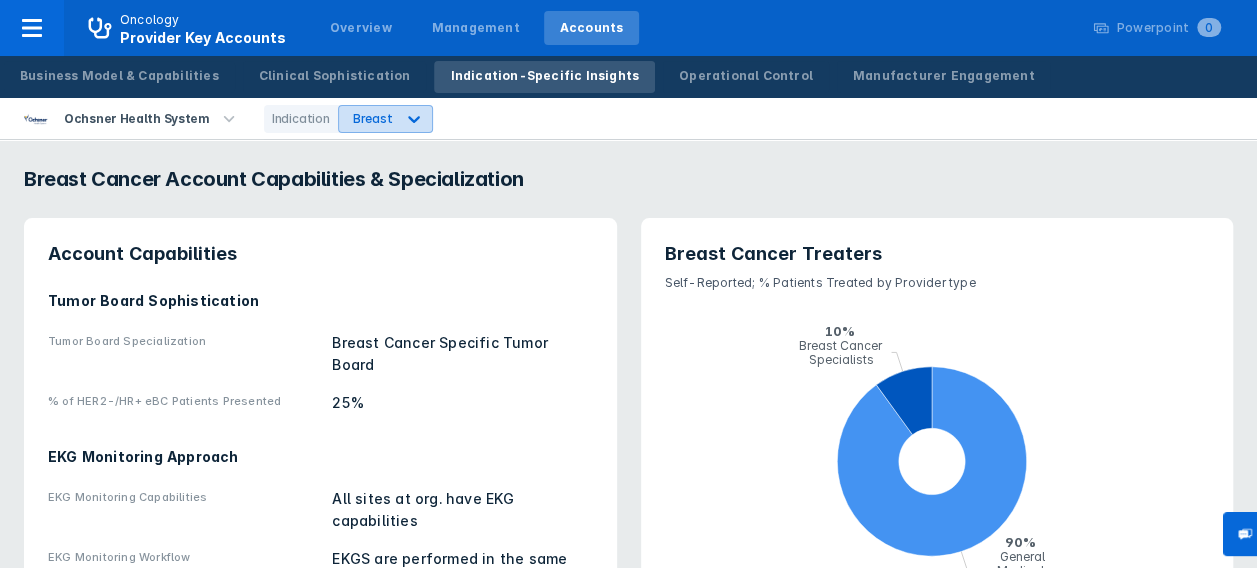 click at bounding box center [414, 119] 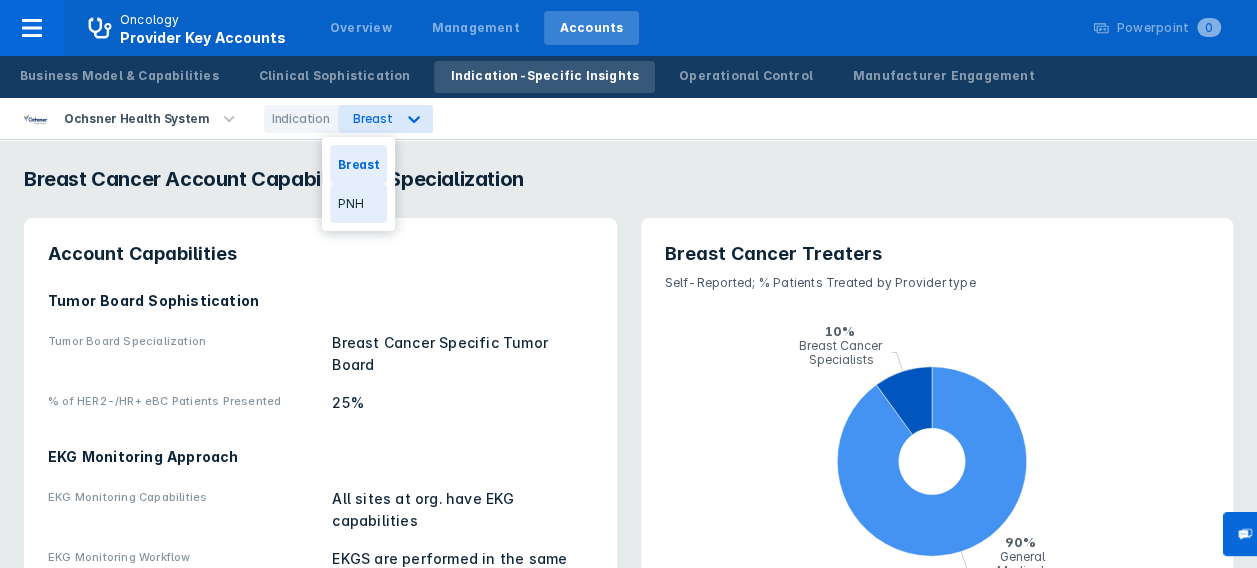 click on "PNH" at bounding box center [358, 203] 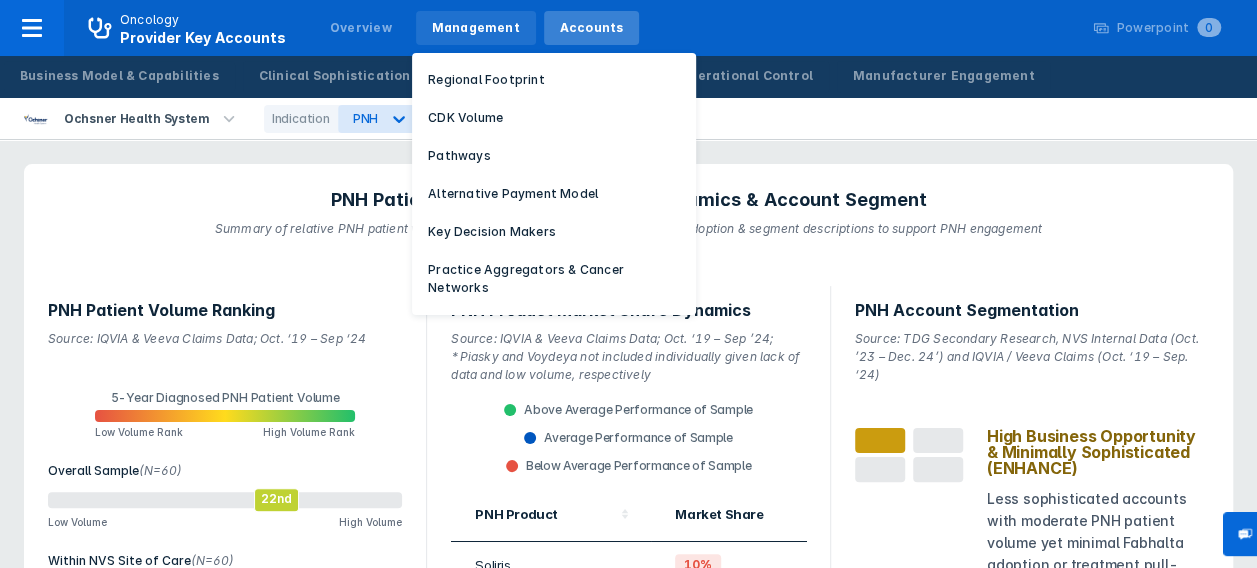 click on "Management" at bounding box center [476, 28] 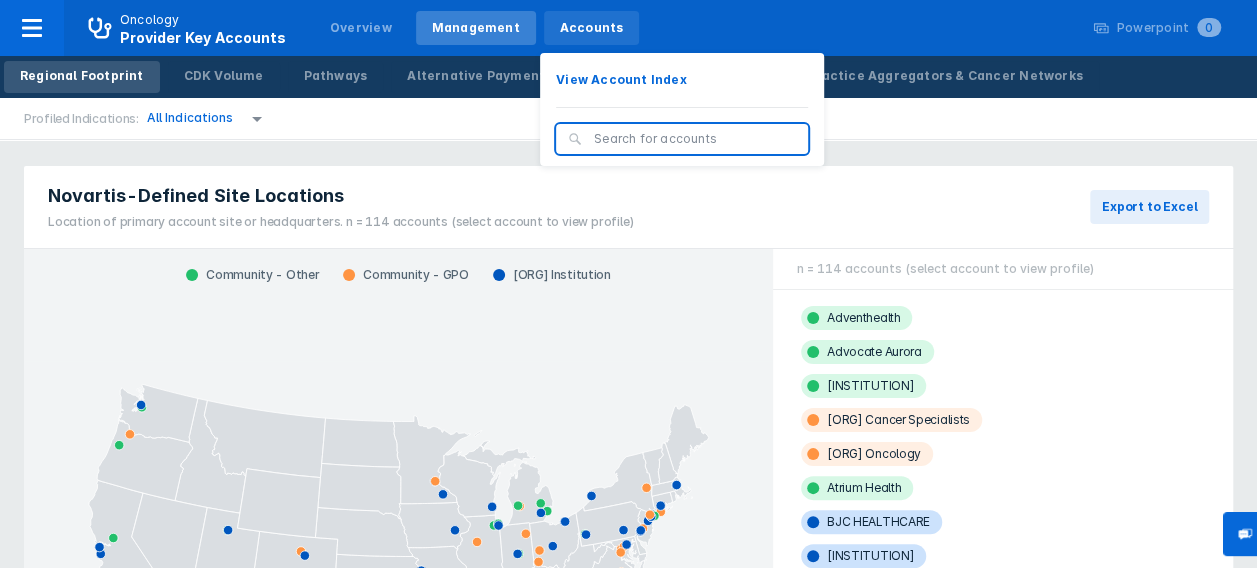 click on "Accounts" at bounding box center (592, 28) 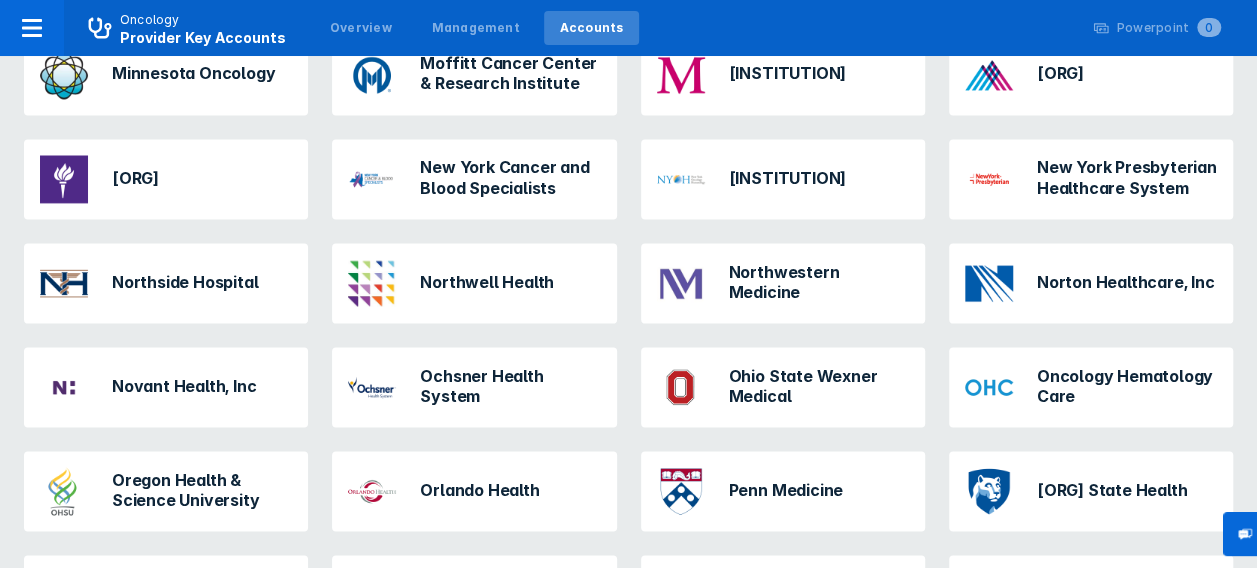 scroll, scrollTop: 1753, scrollLeft: 0, axis: vertical 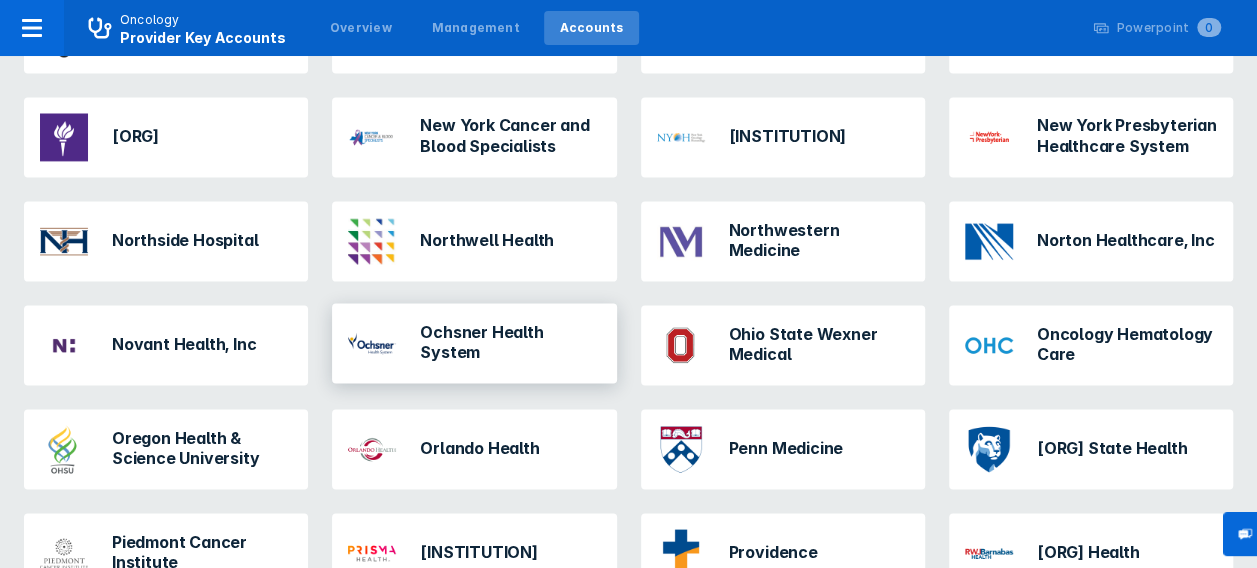 click on "Ochsner Health System" at bounding box center (510, 341) 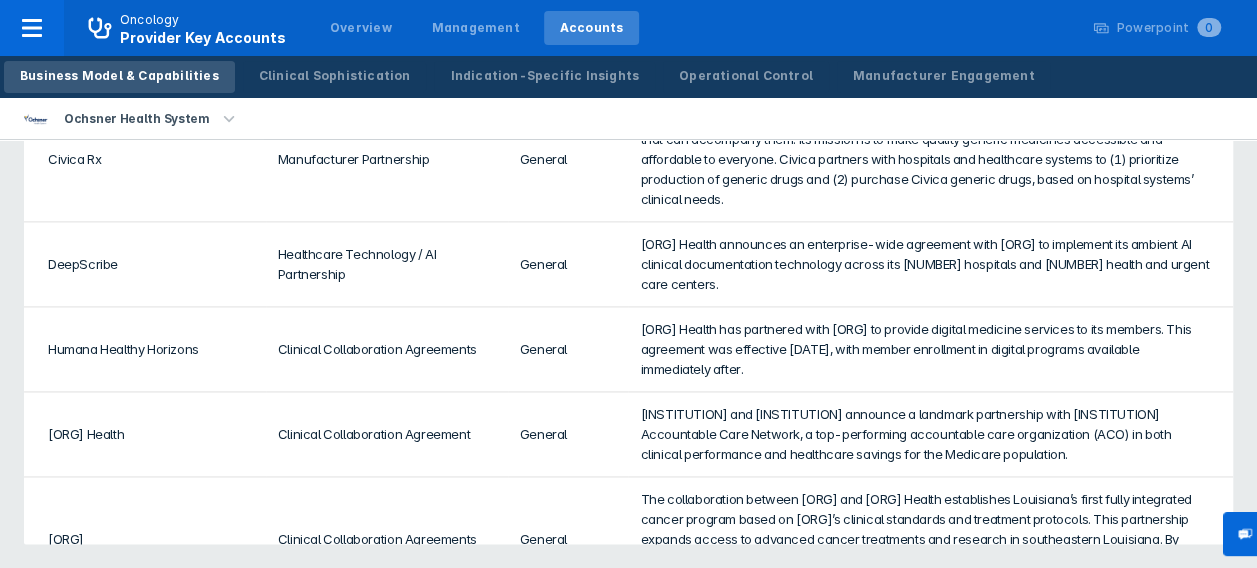 scroll, scrollTop: 0, scrollLeft: 0, axis: both 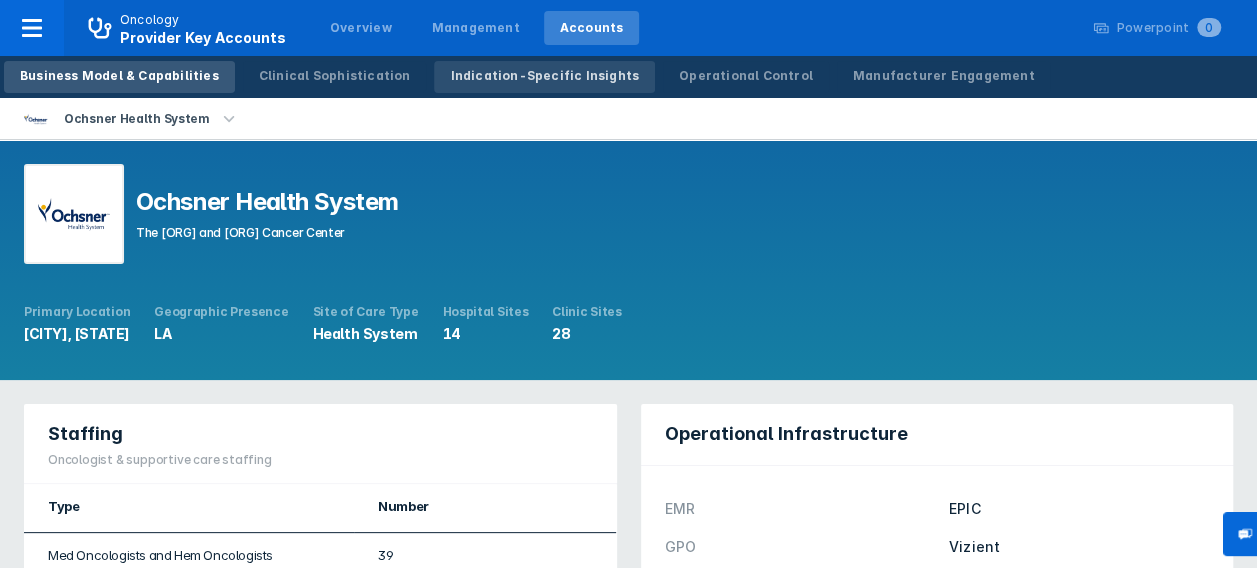 click on "Indication-Specific Insights" at bounding box center [544, 76] 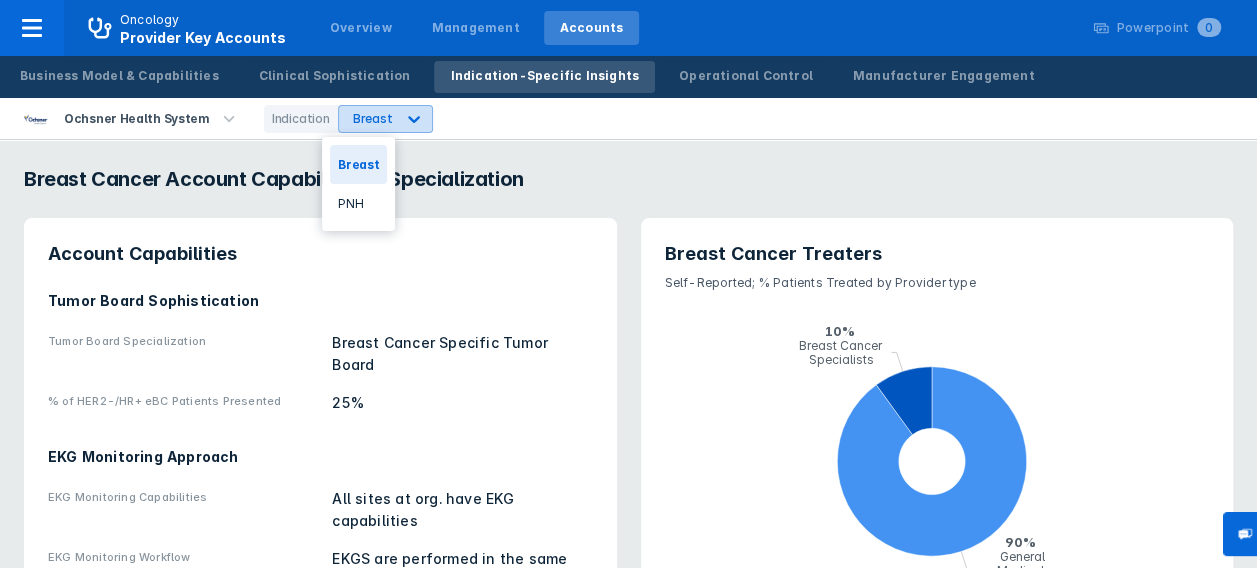 click at bounding box center (414, 119) 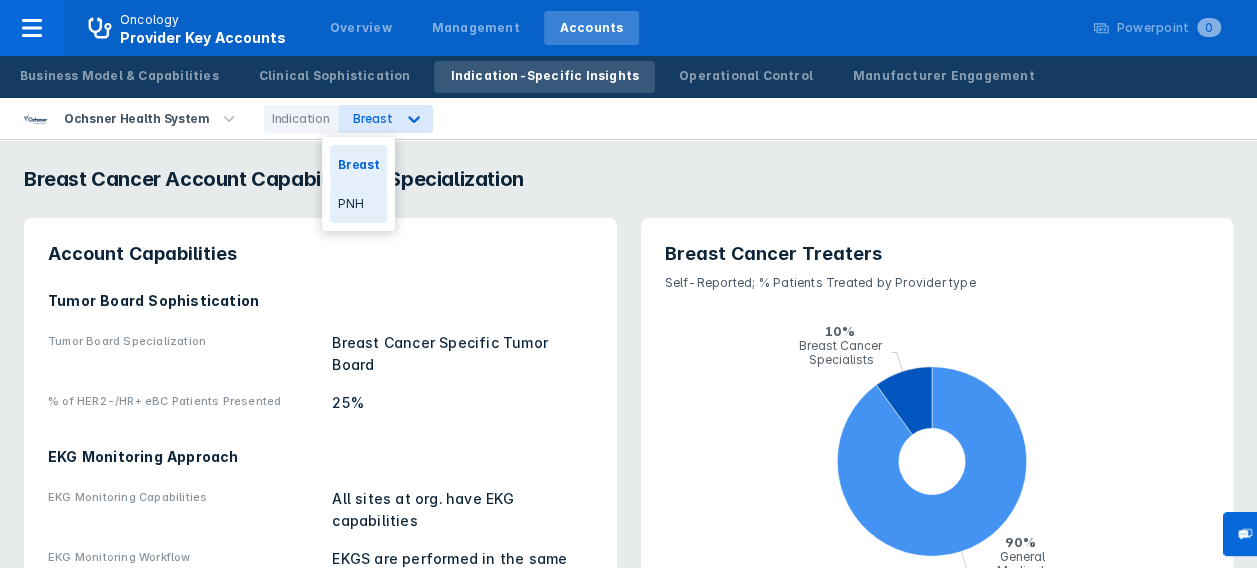 click on "PNH" at bounding box center (358, 203) 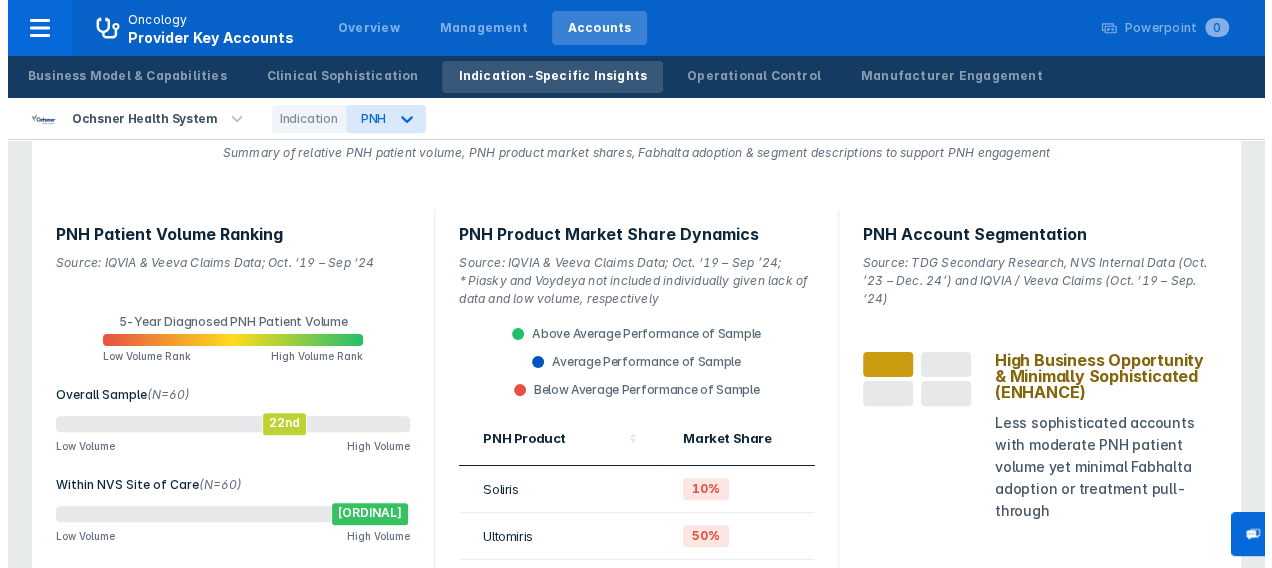 scroll, scrollTop: 0, scrollLeft: 0, axis: both 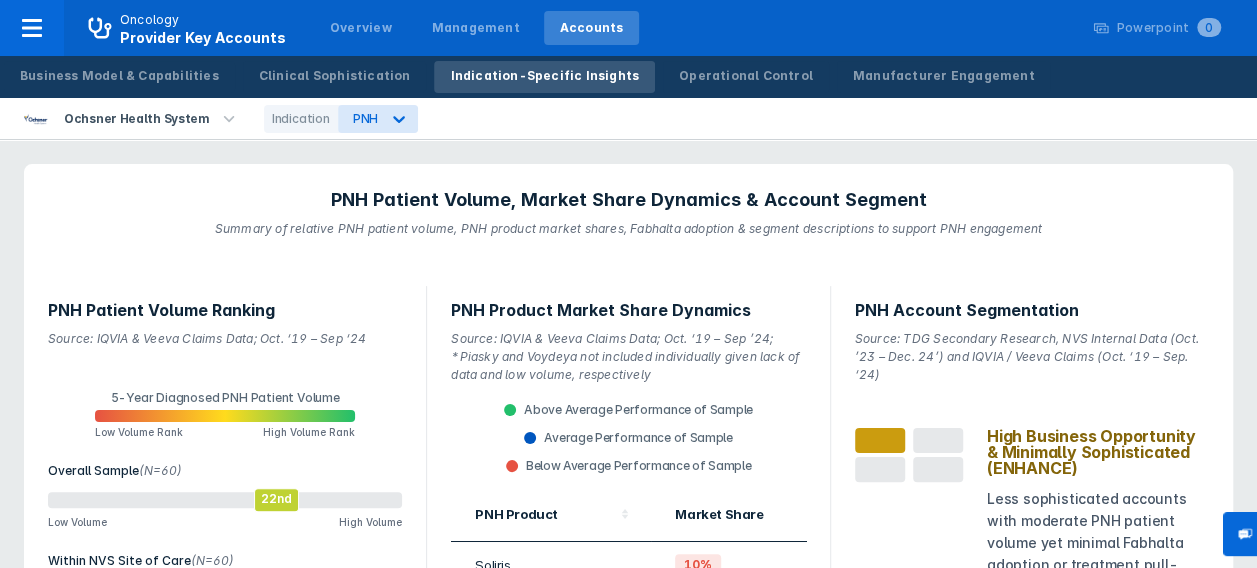 click on "[INSTITUTION] Health System Indication option PNH, selected. PNH" at bounding box center [628, 119] 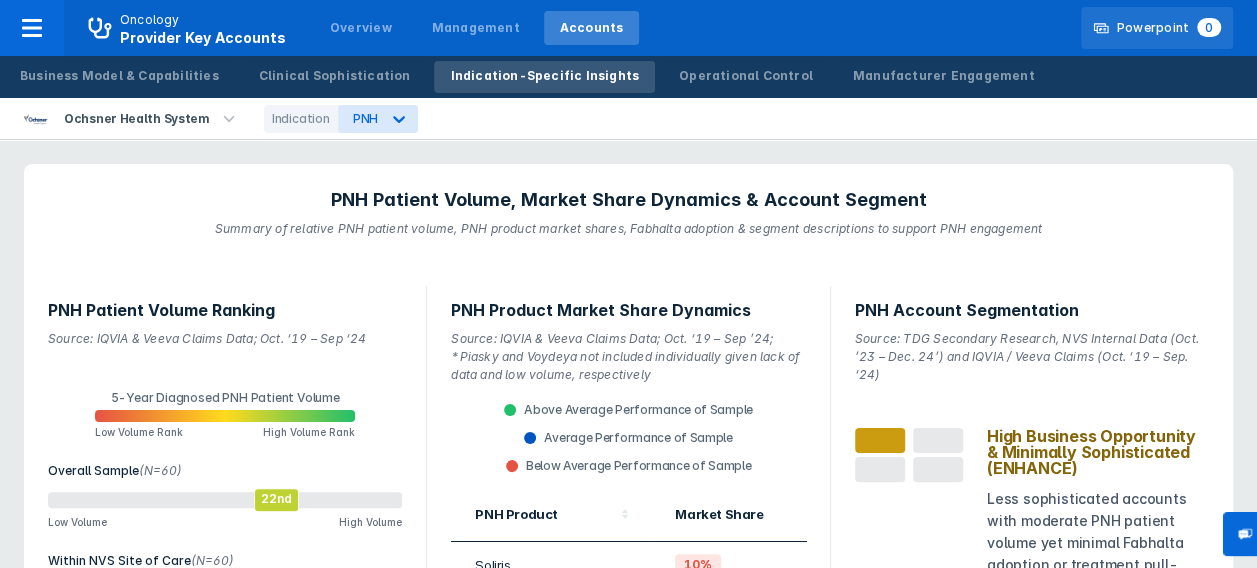 click at bounding box center (1101, 28) 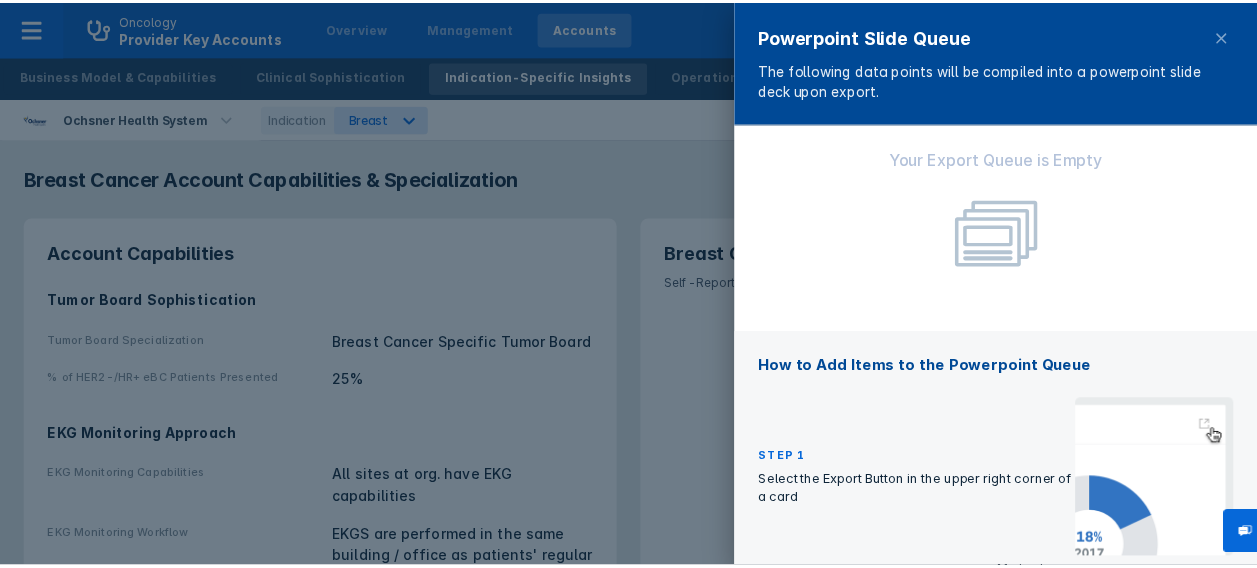 scroll, scrollTop: 0, scrollLeft: 0, axis: both 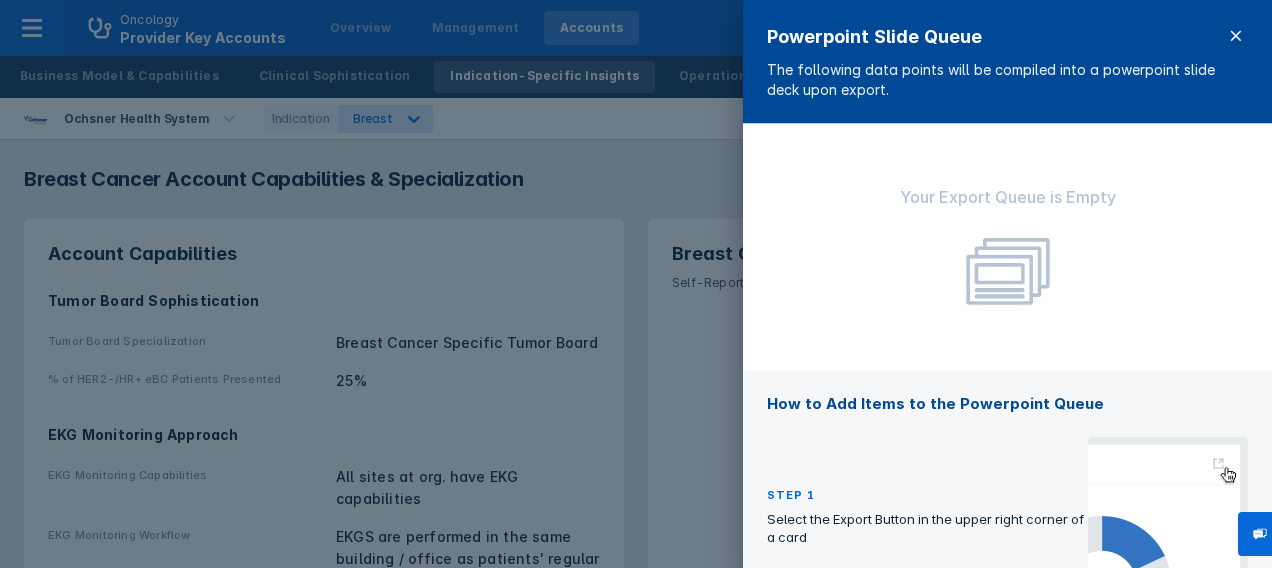 click at bounding box center [1236, 36] 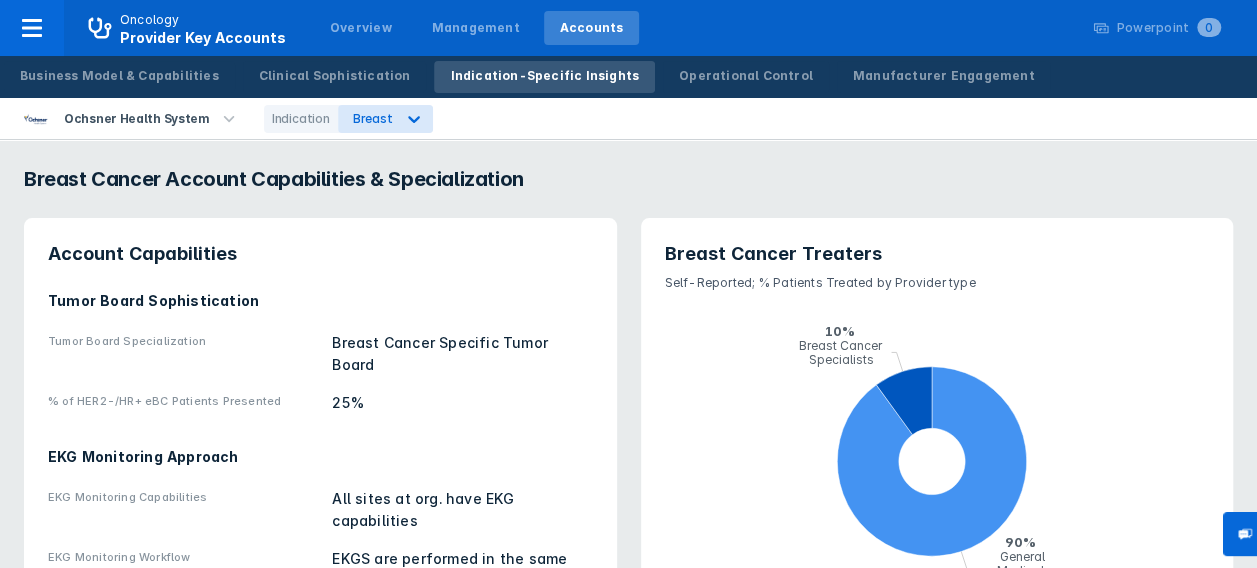 click on "Breast Cancer Treaters Self-Reported; % Patients Treated by Provider type" at bounding box center (320, 242) 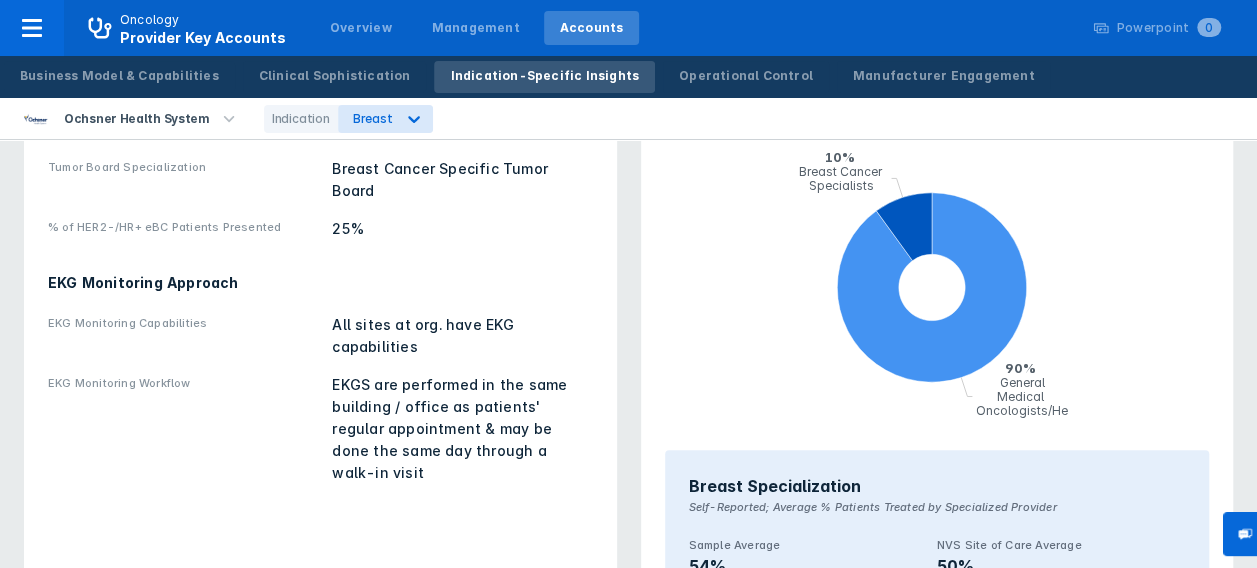 scroll, scrollTop: 0, scrollLeft: 0, axis: both 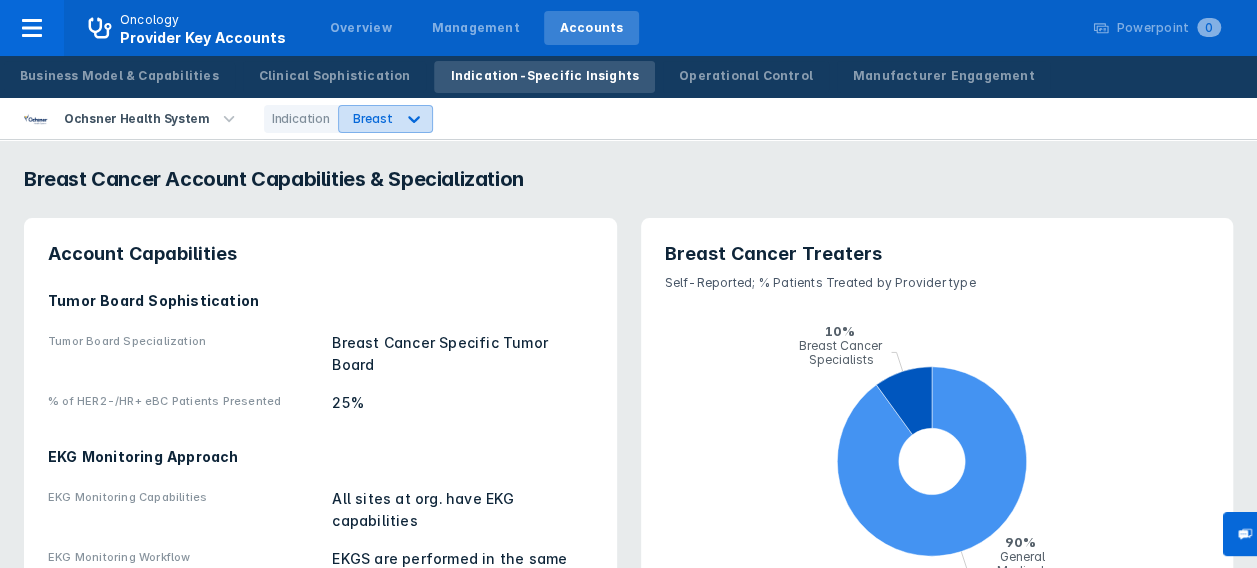 click at bounding box center (414, 119) 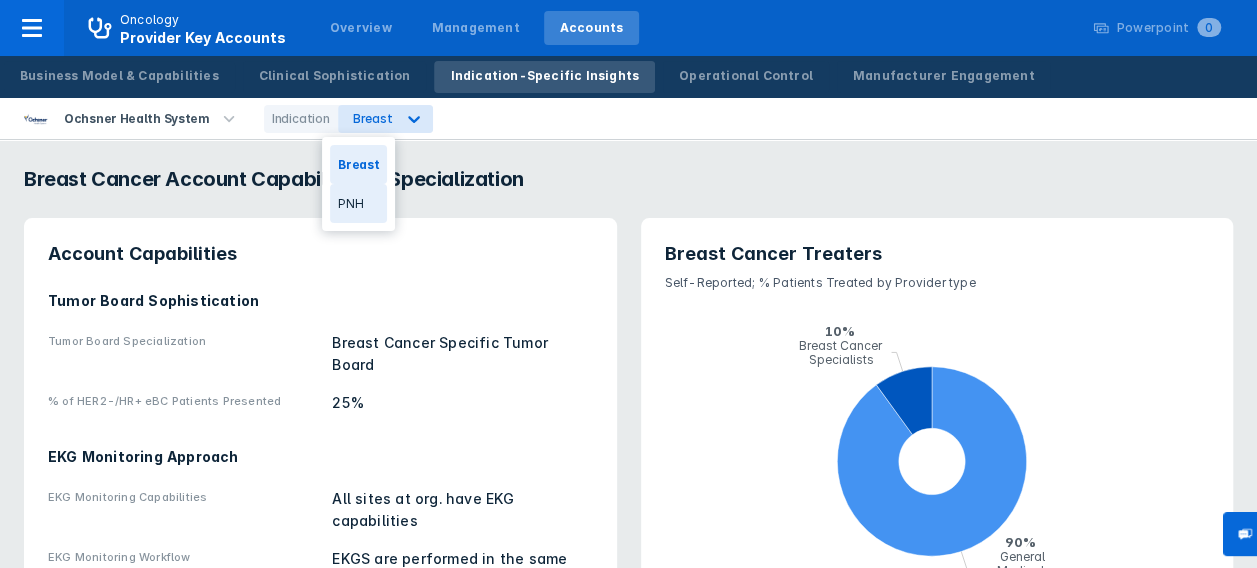 click on "PNH" at bounding box center (358, 203) 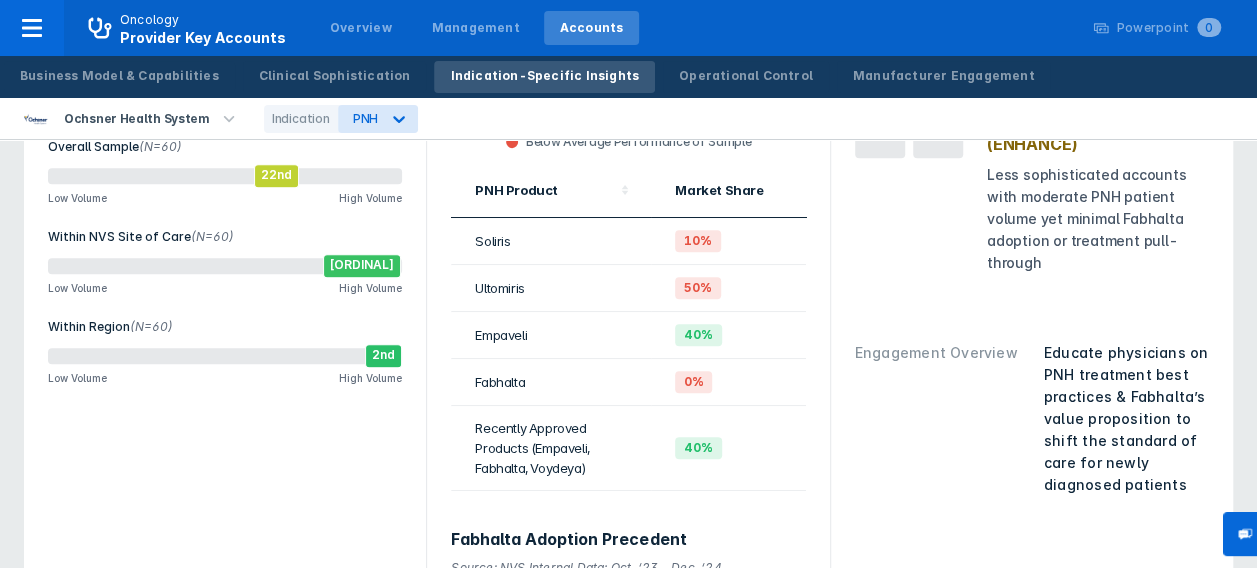 scroll, scrollTop: 317, scrollLeft: 0, axis: vertical 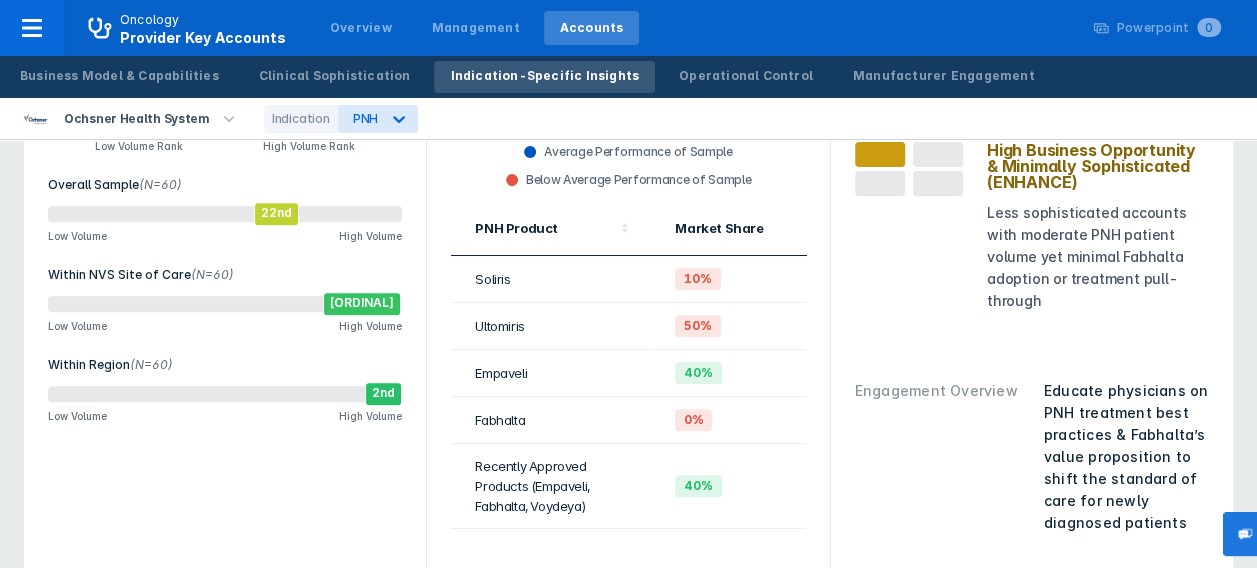 click at bounding box center (1244, 534) 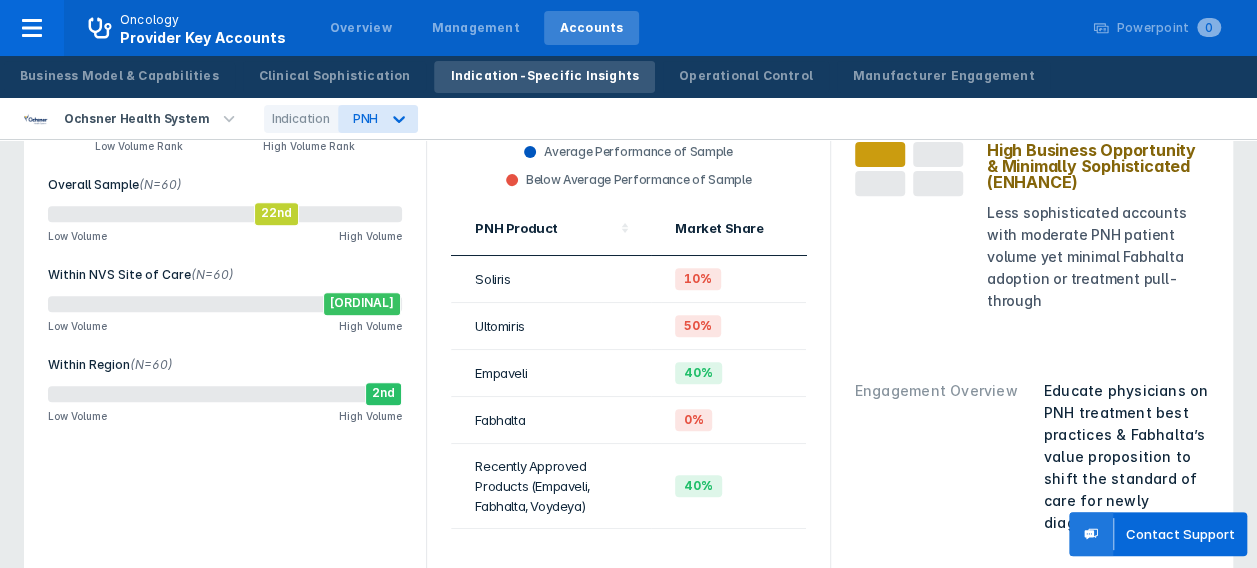 click at bounding box center (1091, 534) 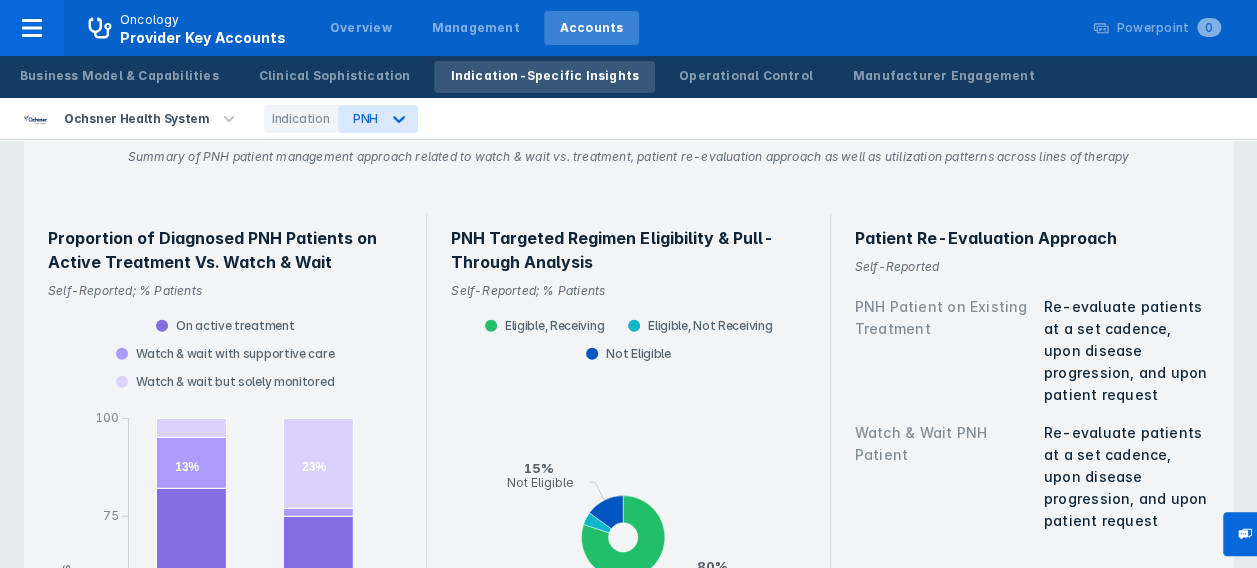 scroll, scrollTop: 2723, scrollLeft: 0, axis: vertical 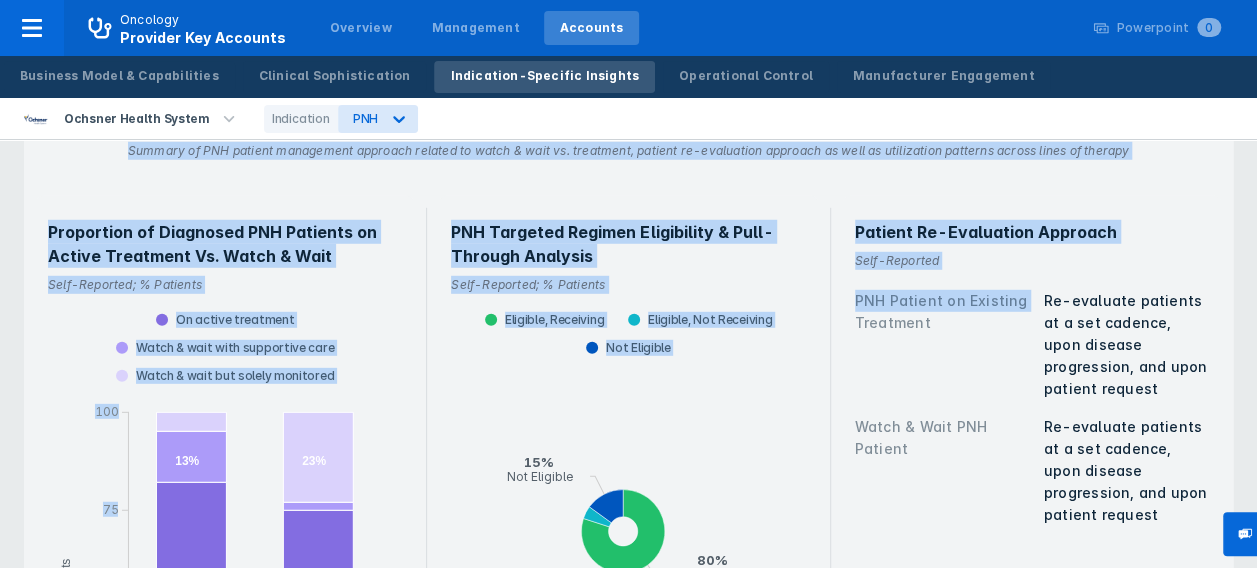 drag, startPoint x: 1264, startPoint y: 86, endPoint x: 846, endPoint y: 346, distance: 492.26416 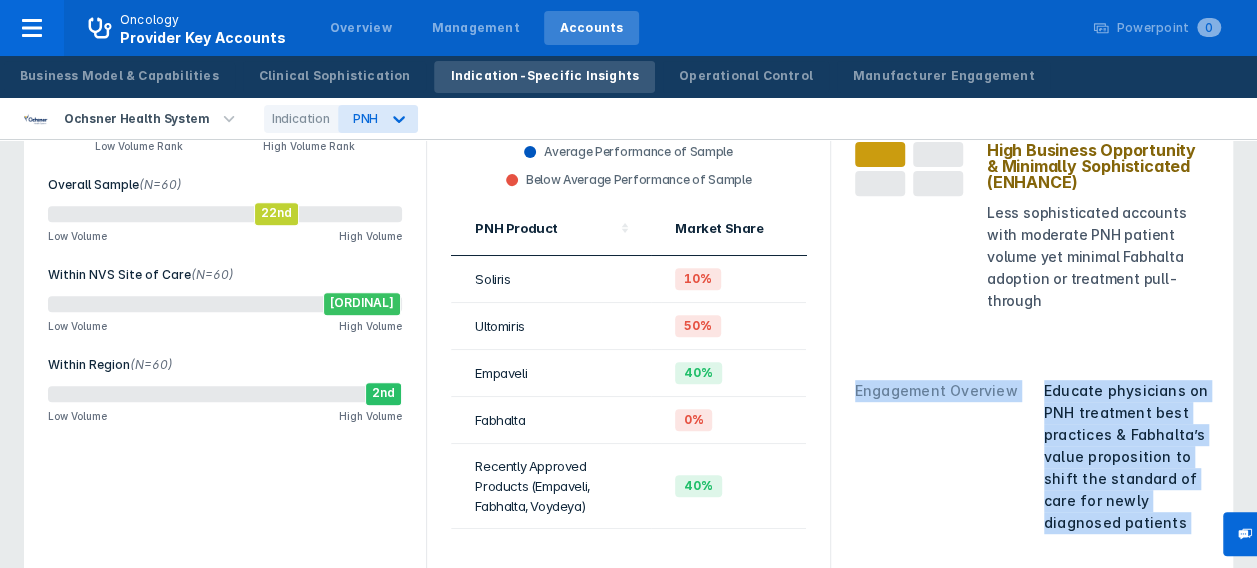 drag, startPoint x: 846, startPoint y: 346, endPoint x: 884, endPoint y: 443, distance: 104.177734 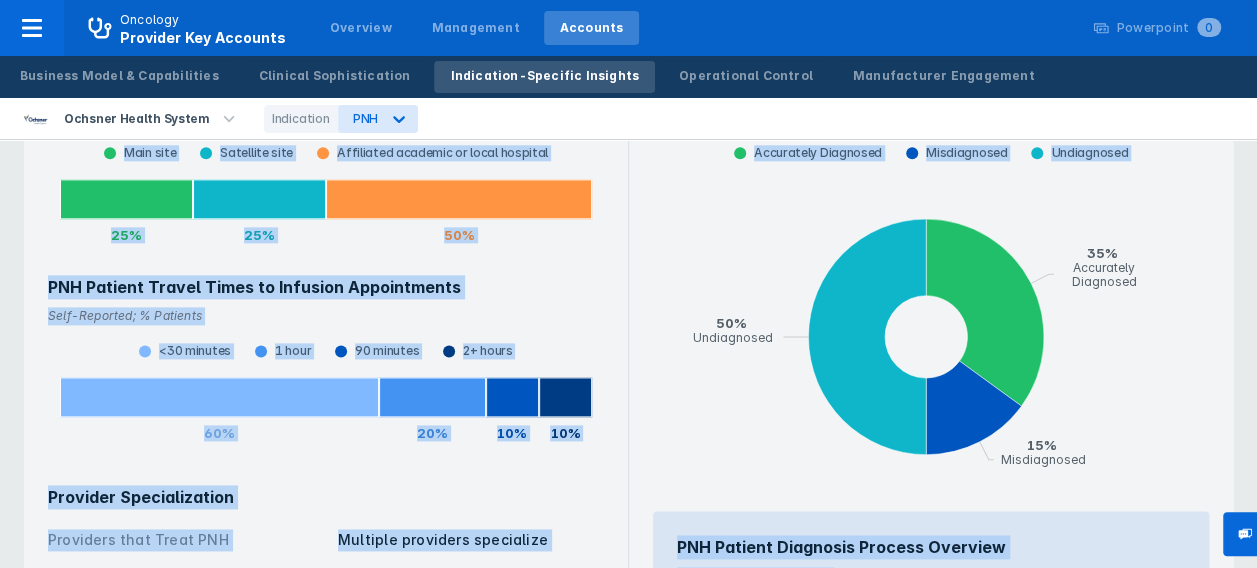 scroll, scrollTop: 1263, scrollLeft: 0, axis: vertical 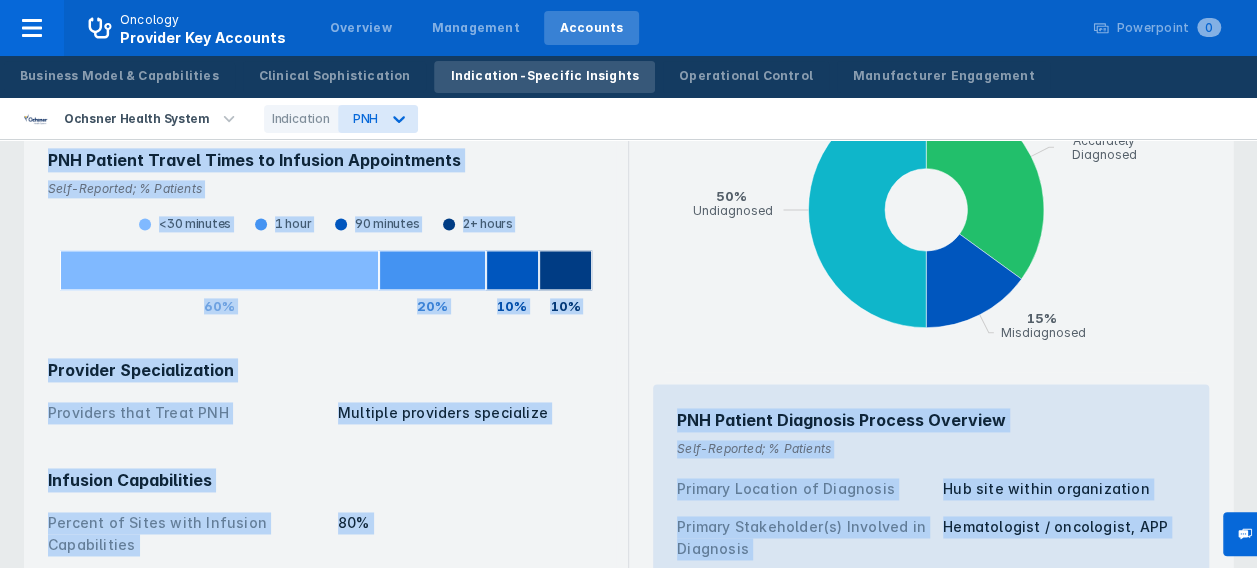 click at bounding box center [931, 212] 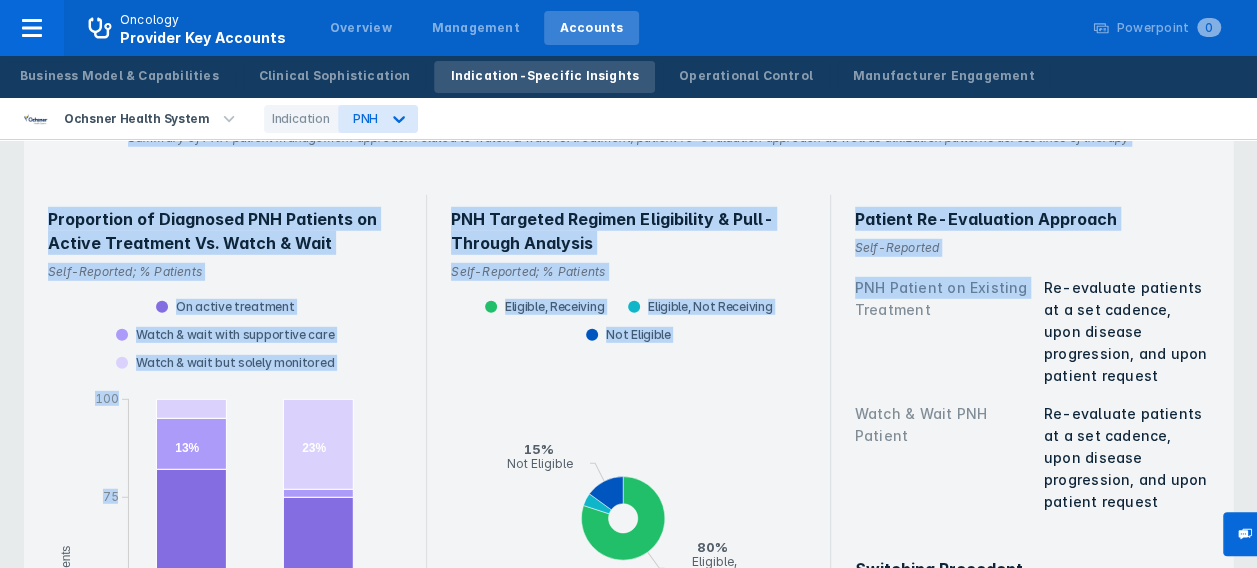 scroll, scrollTop: 2774, scrollLeft: 0, axis: vertical 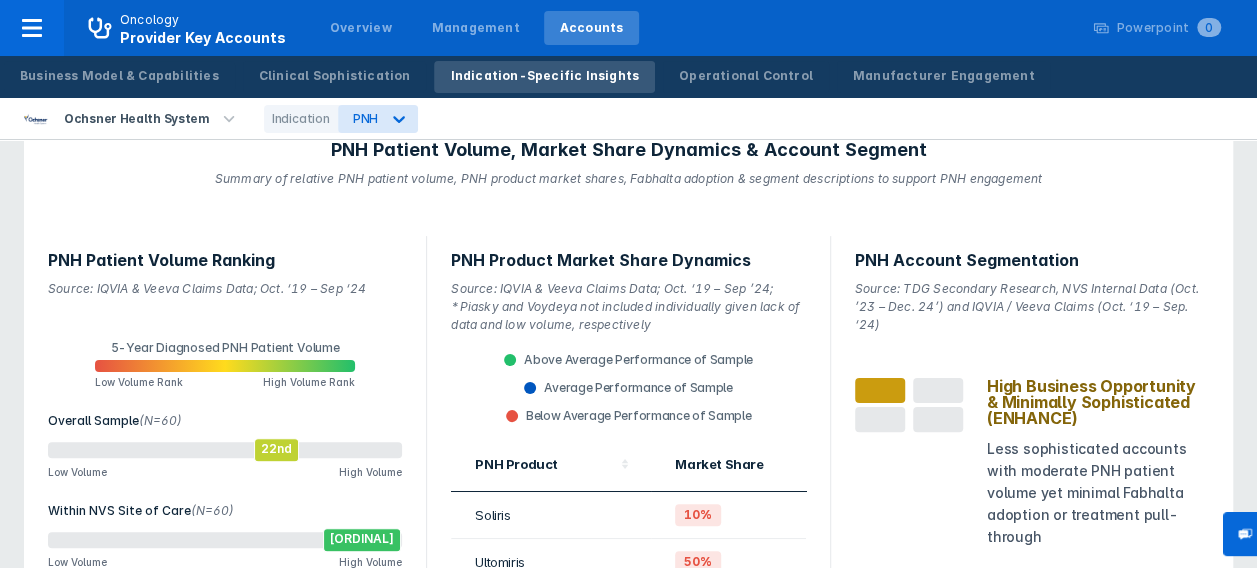 click on "Above Average Performance of Sample Average Performance of Sample Below Average Performance of Sample" at bounding box center [628, 388] 